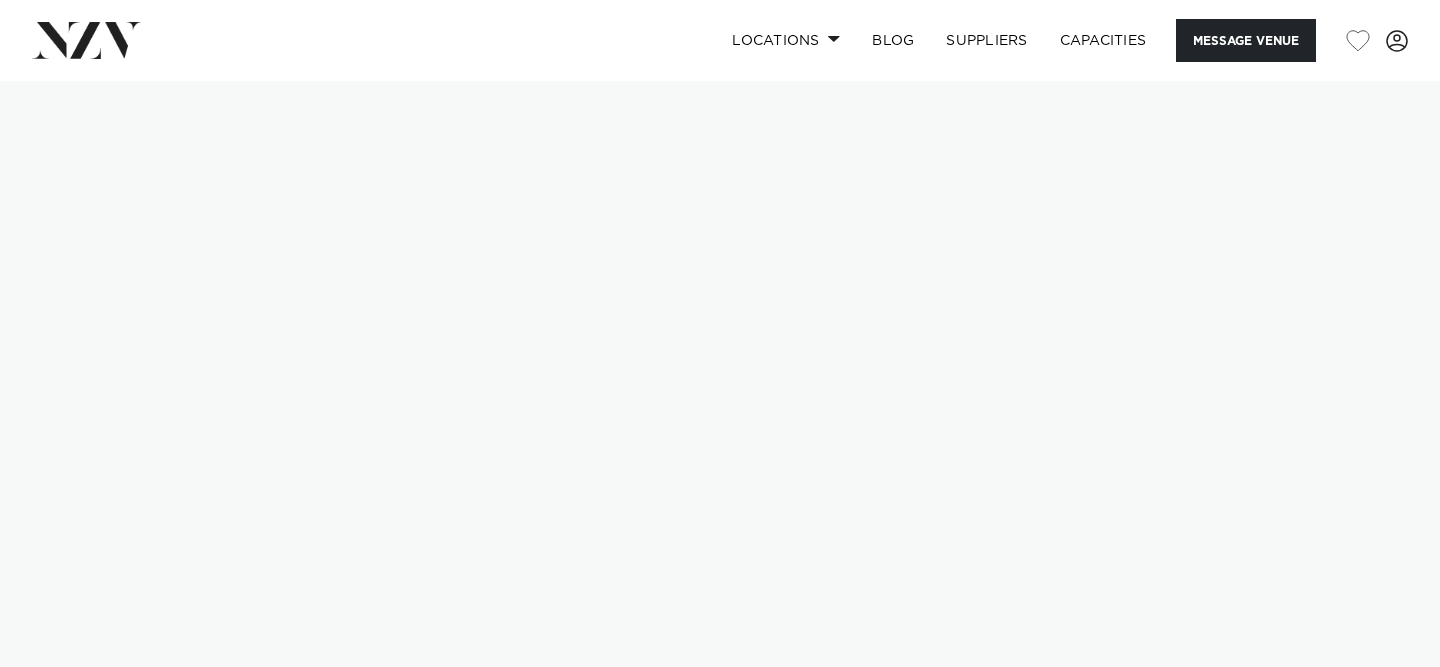 scroll, scrollTop: 0, scrollLeft: 0, axis: both 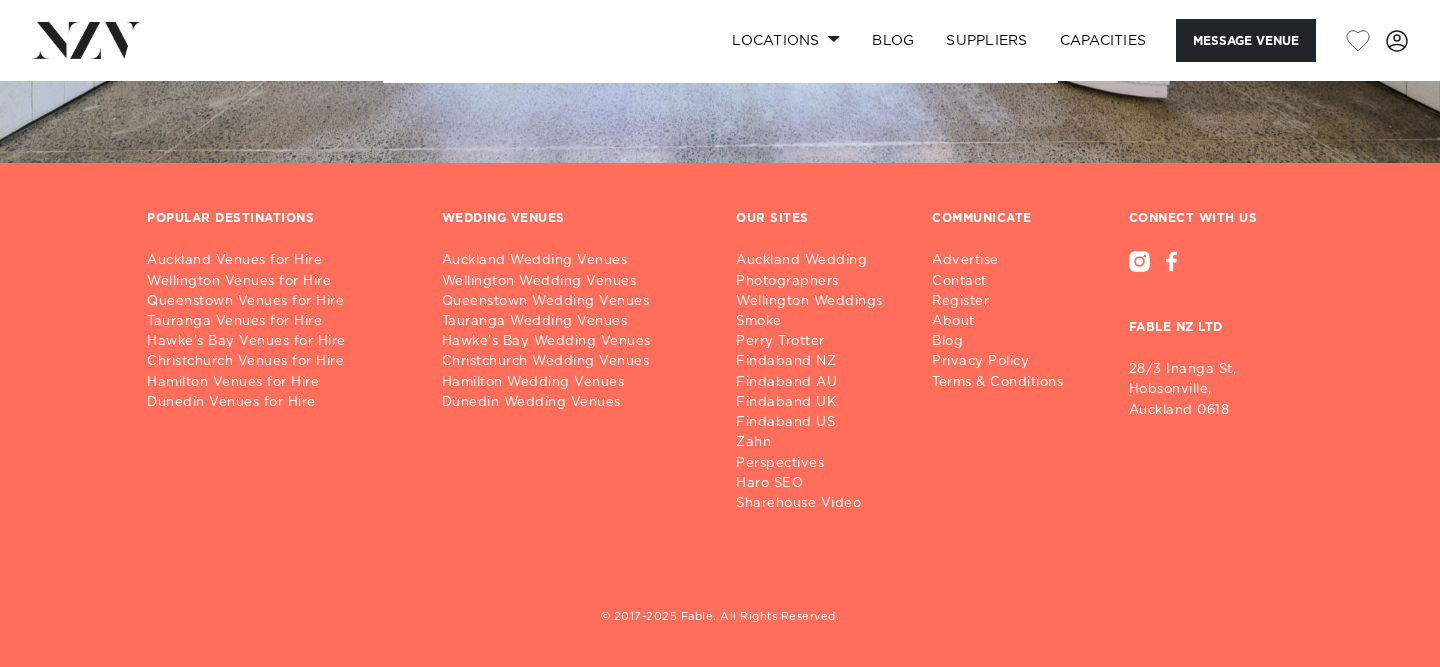drag, startPoint x: 1123, startPoint y: 367, endPoint x: 1239, endPoint y: 407, distance: 122.702896 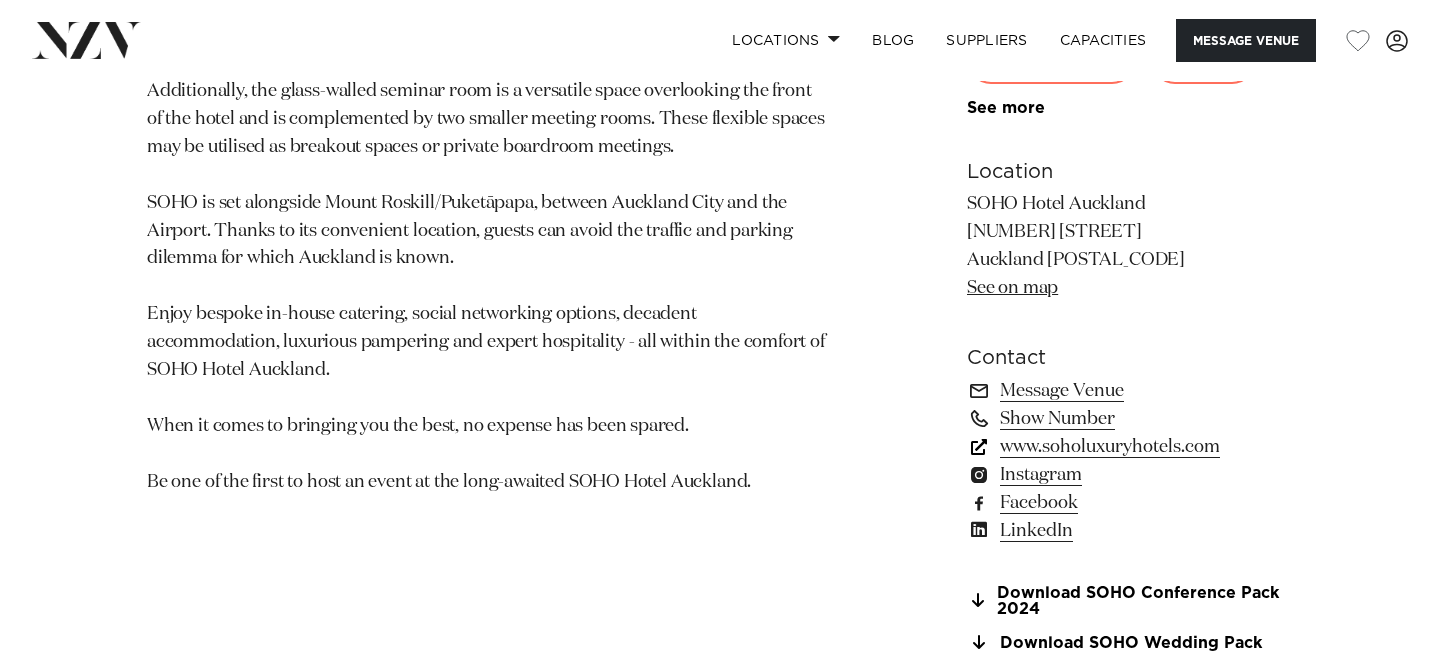 scroll, scrollTop: 1249, scrollLeft: 0, axis: vertical 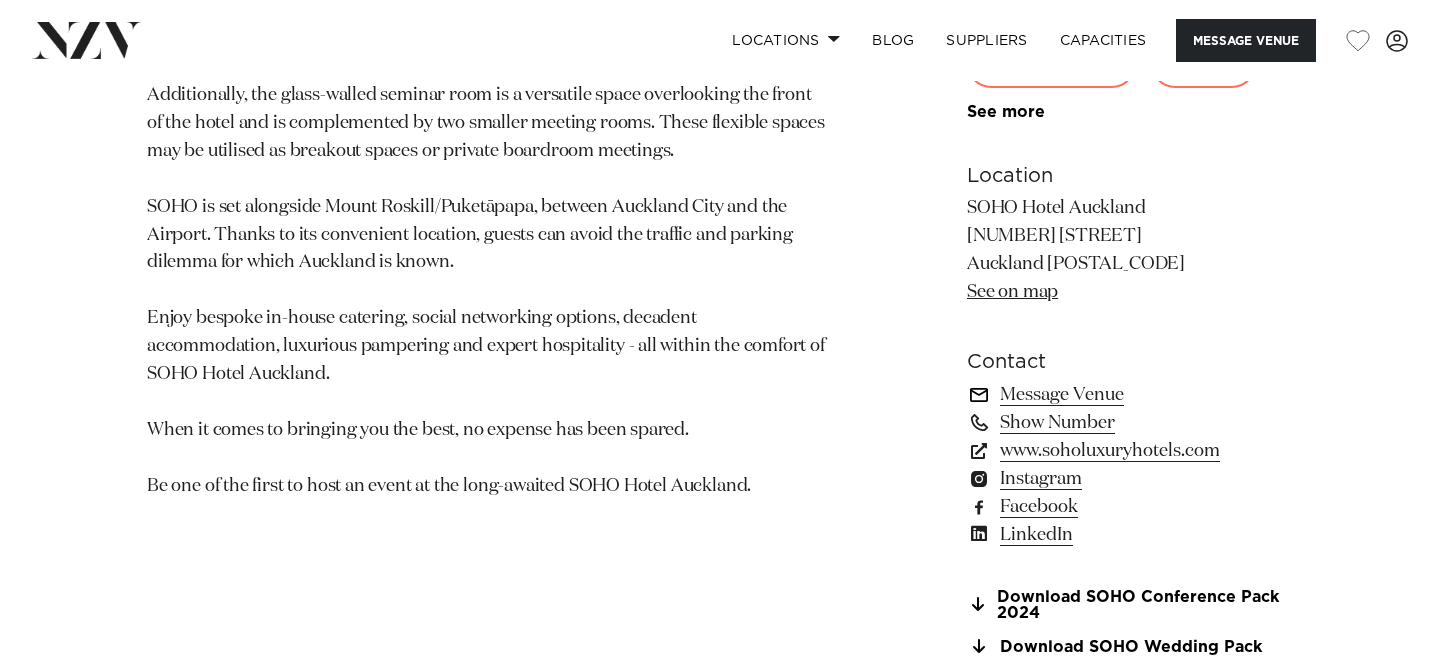 click on "Message Venue" at bounding box center [1130, 395] 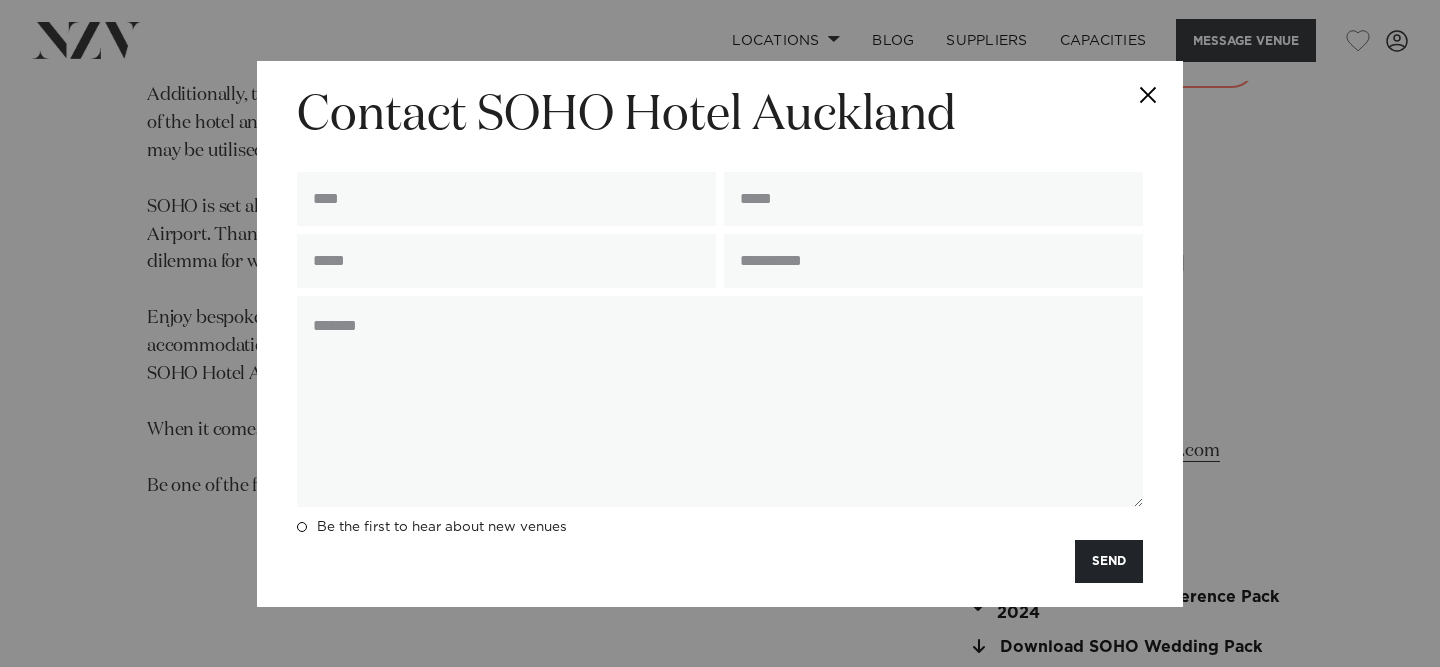 click at bounding box center [1148, 96] 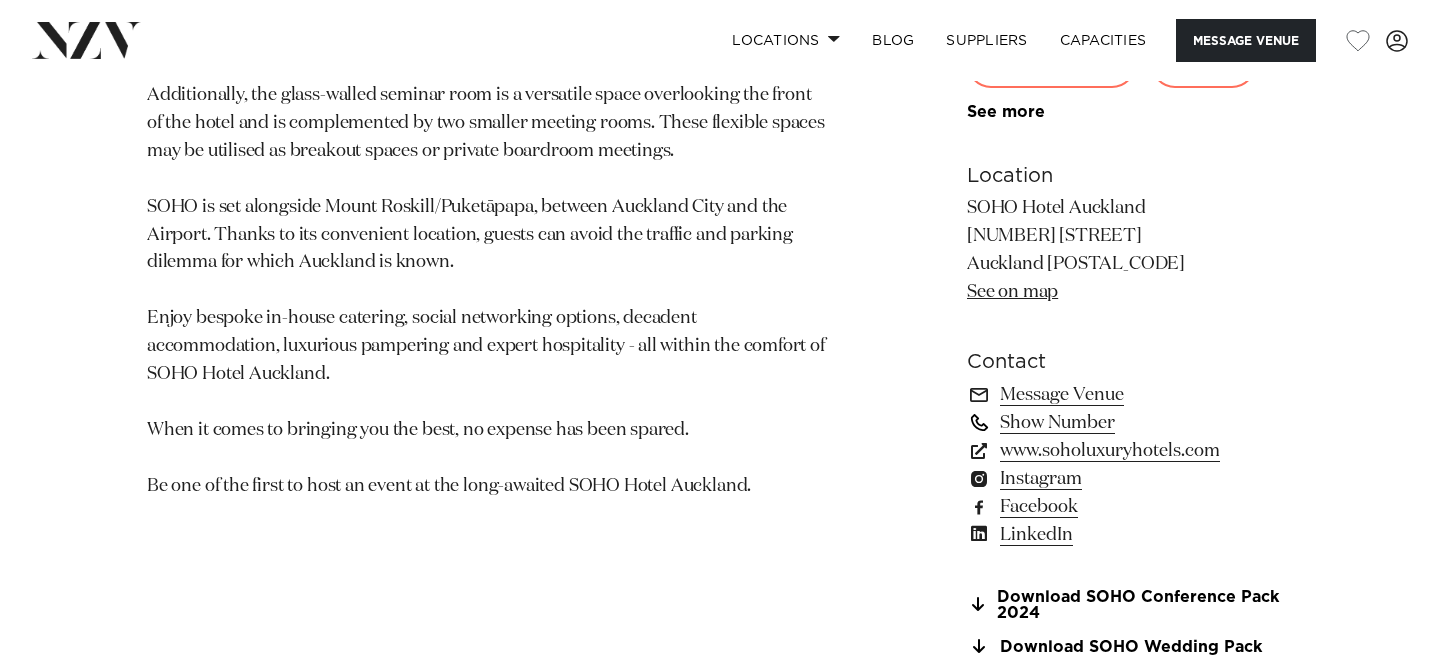 click on "Show Number" at bounding box center [1130, 423] 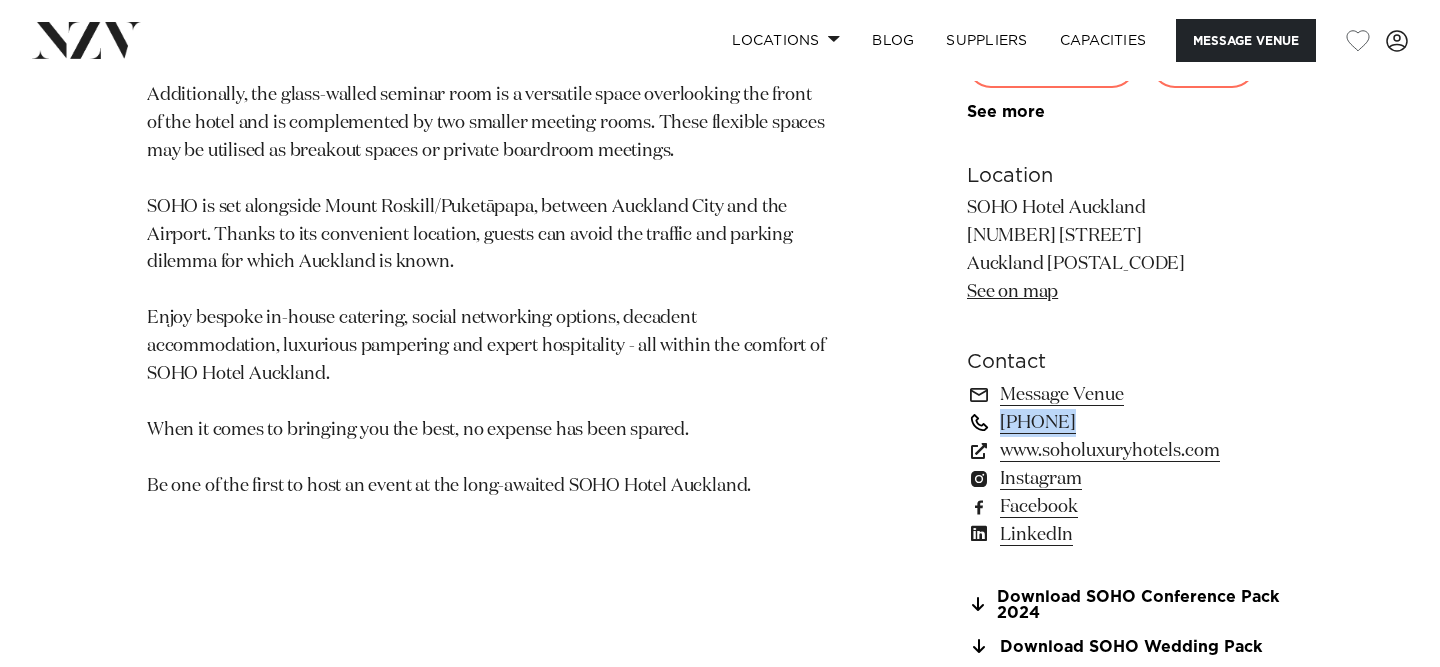 drag, startPoint x: 954, startPoint y: 422, endPoint x: 1000, endPoint y: 415, distance: 46.52956 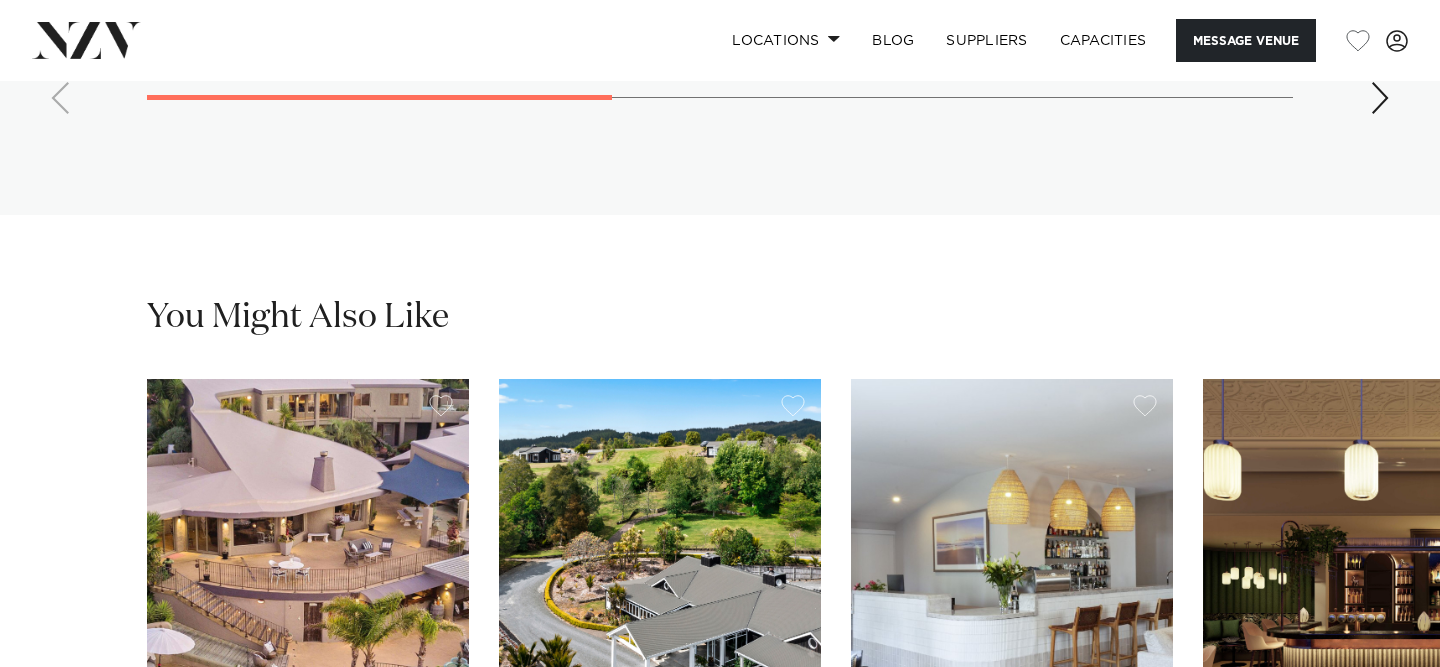 scroll, scrollTop: 3934, scrollLeft: 0, axis: vertical 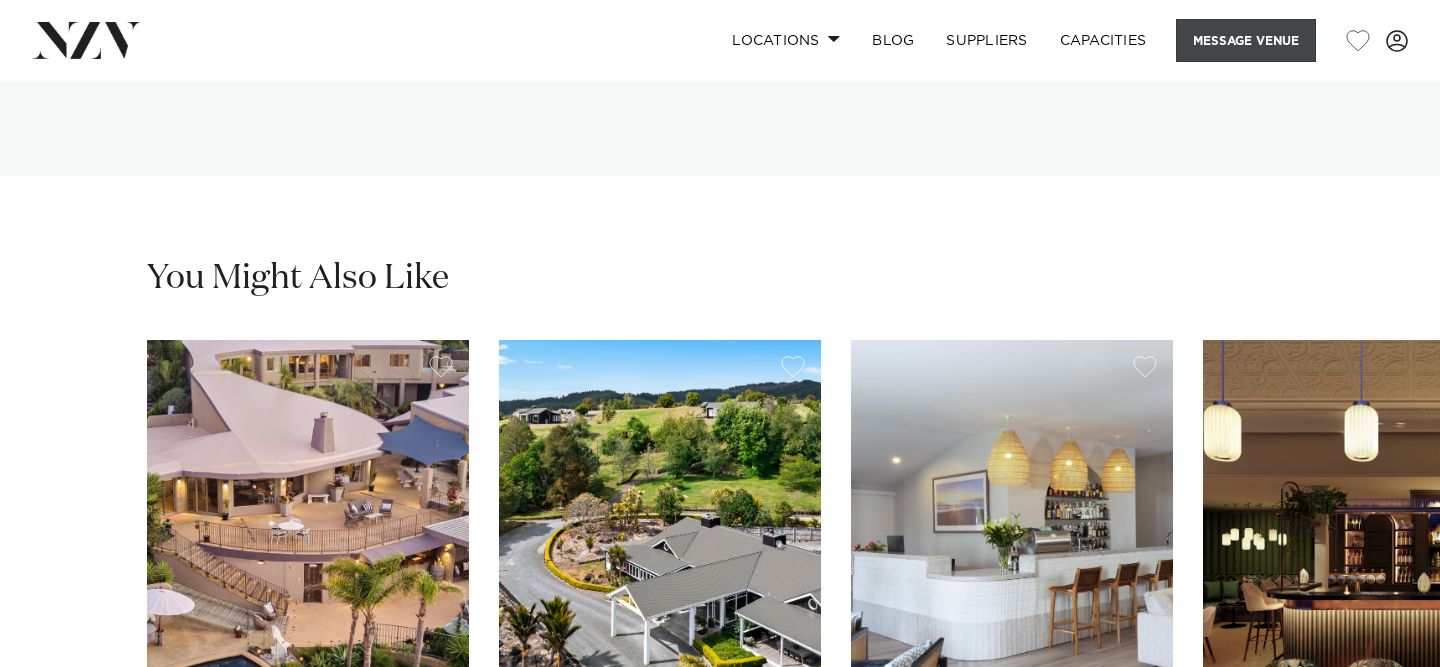 click on "Message Venue" at bounding box center (1246, 40) 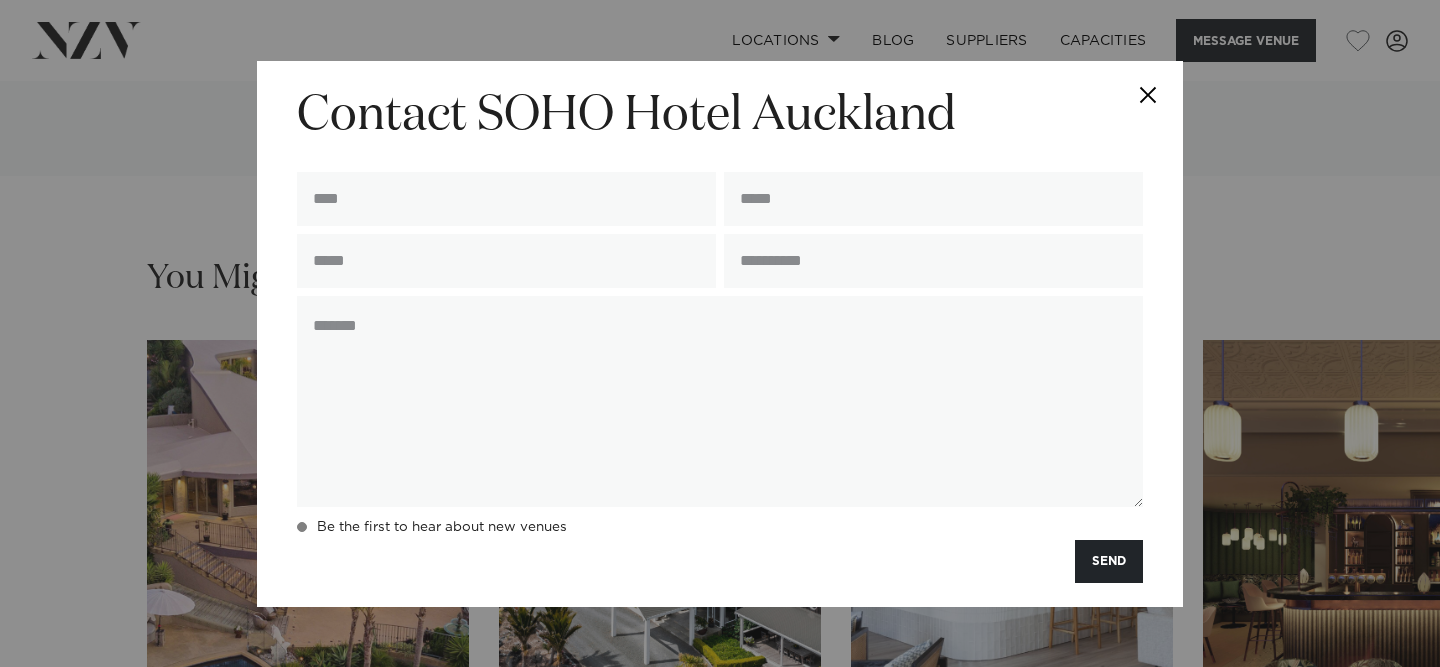 click on "Be the first to hear about new venues" at bounding box center (442, 527) 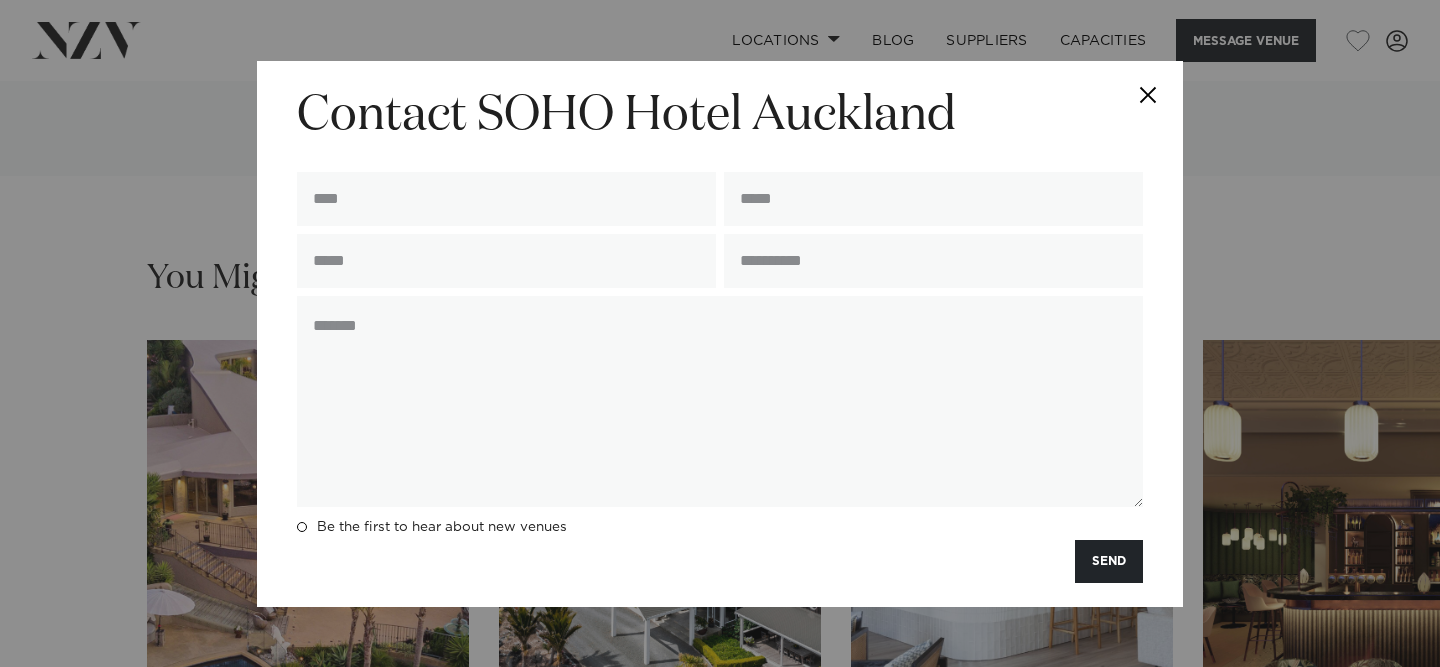 click at bounding box center [1148, 96] 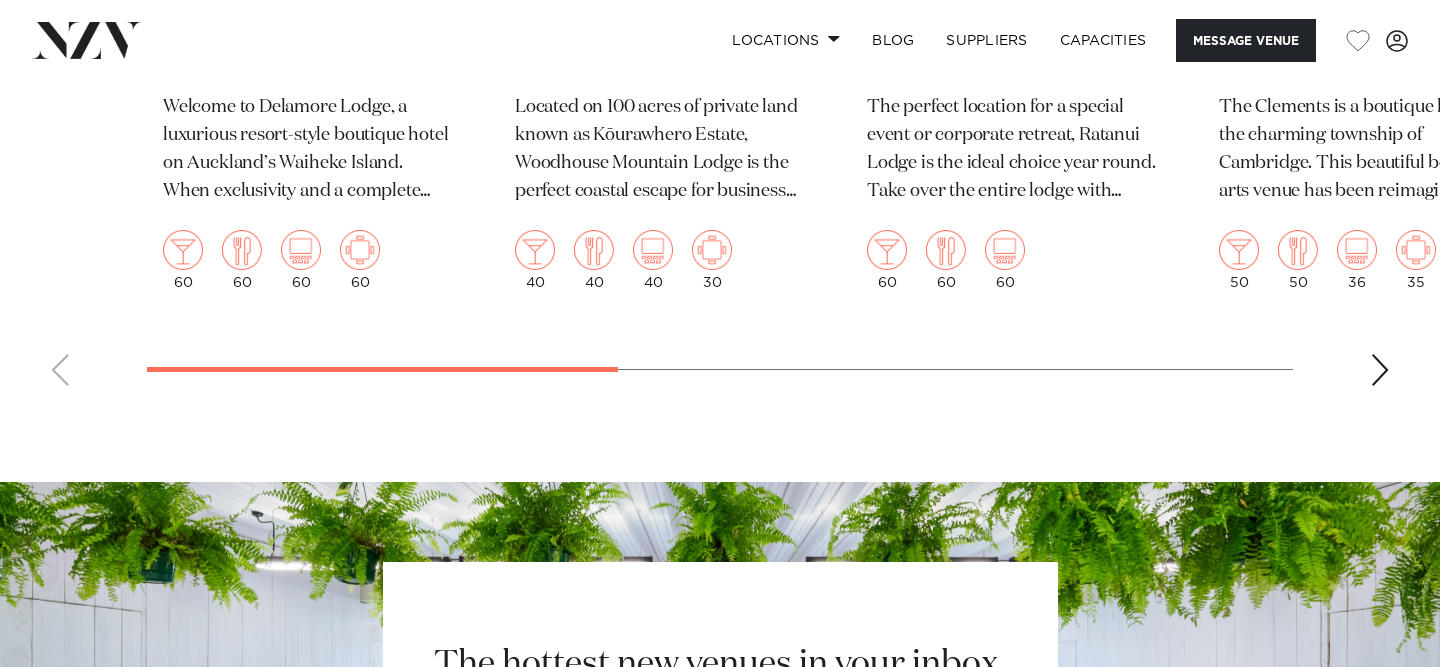 scroll, scrollTop: 4637, scrollLeft: 0, axis: vertical 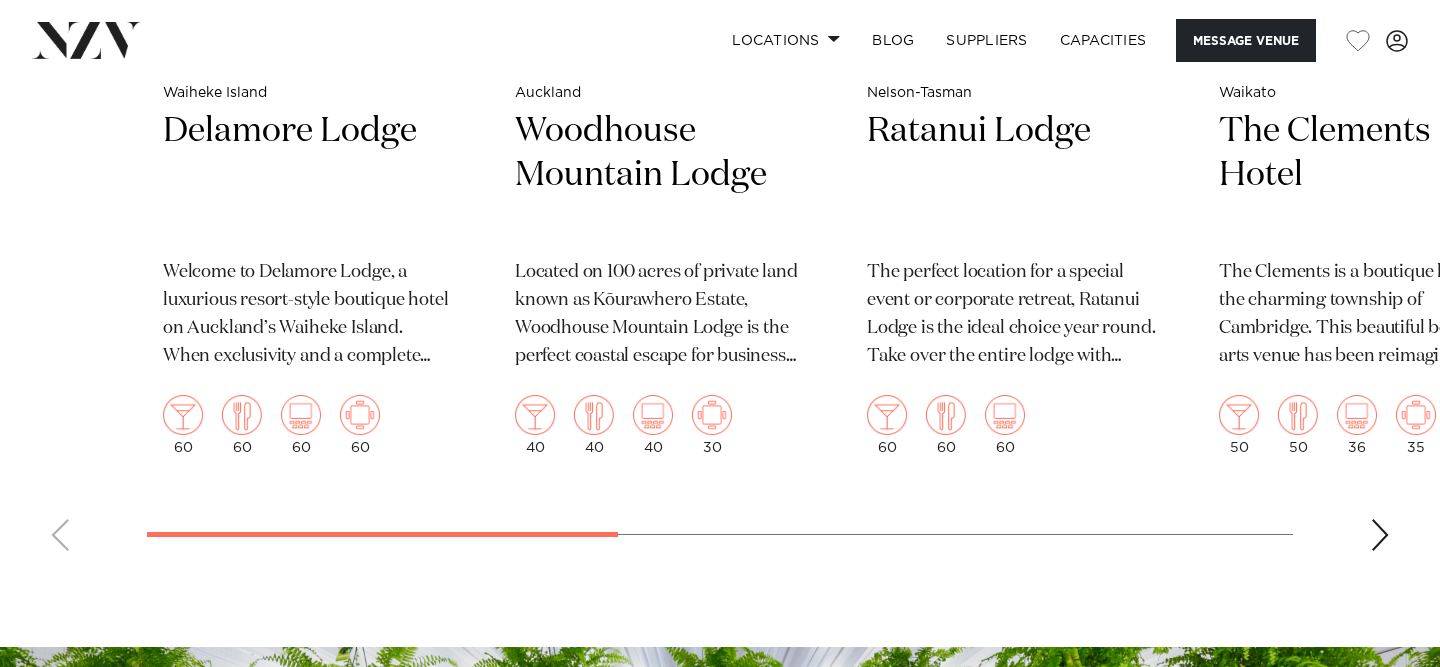 click at bounding box center (1380, 535) 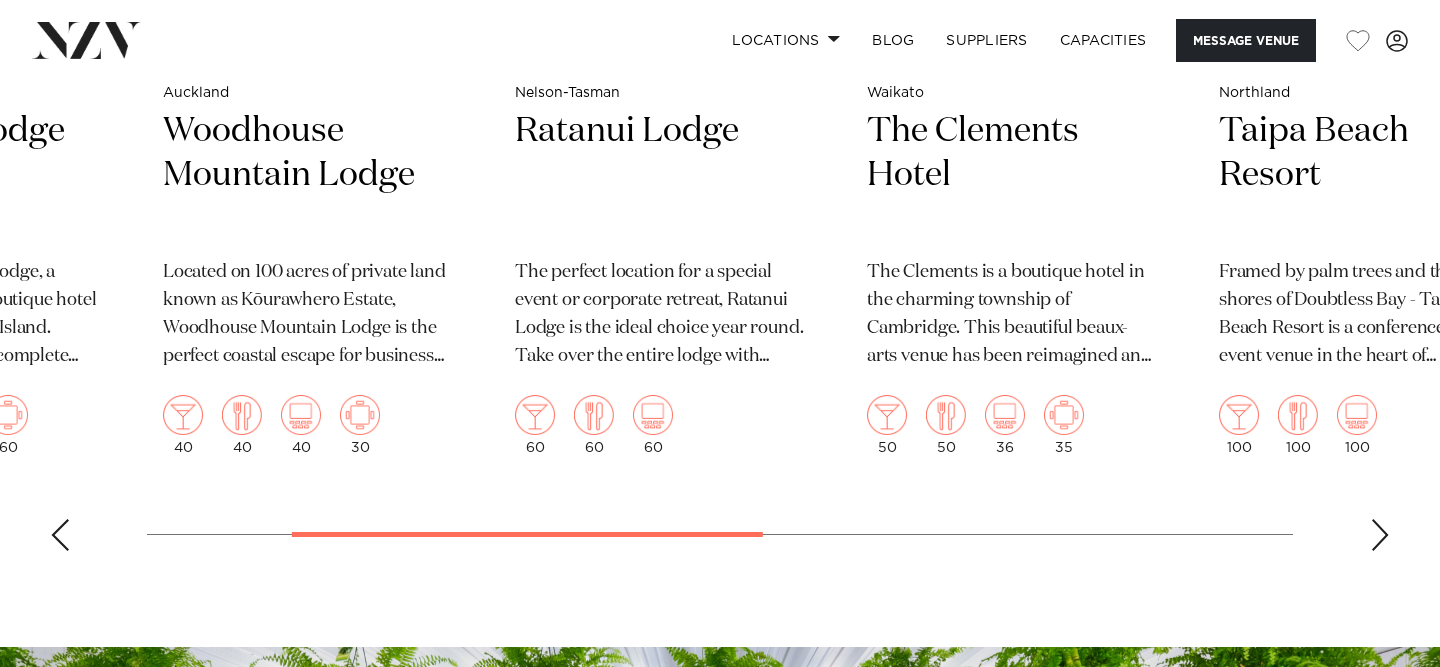click at bounding box center [1380, 535] 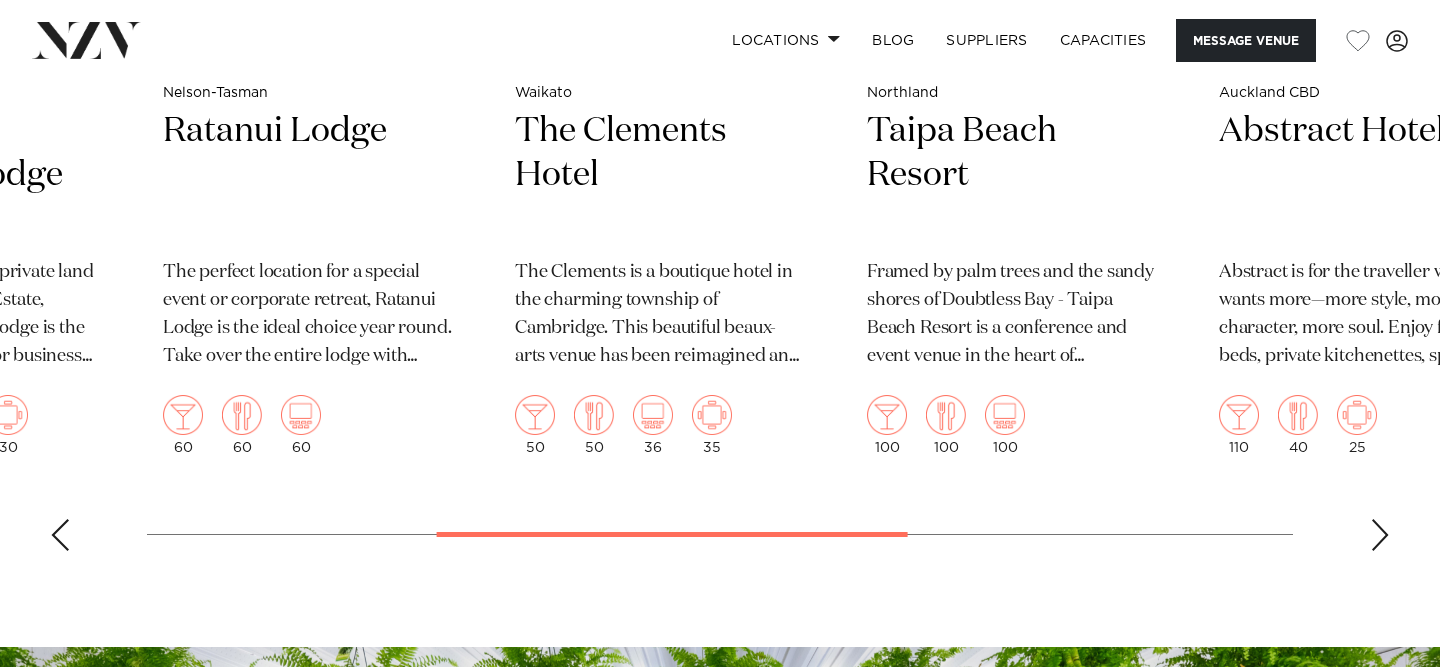 click at bounding box center [60, 535] 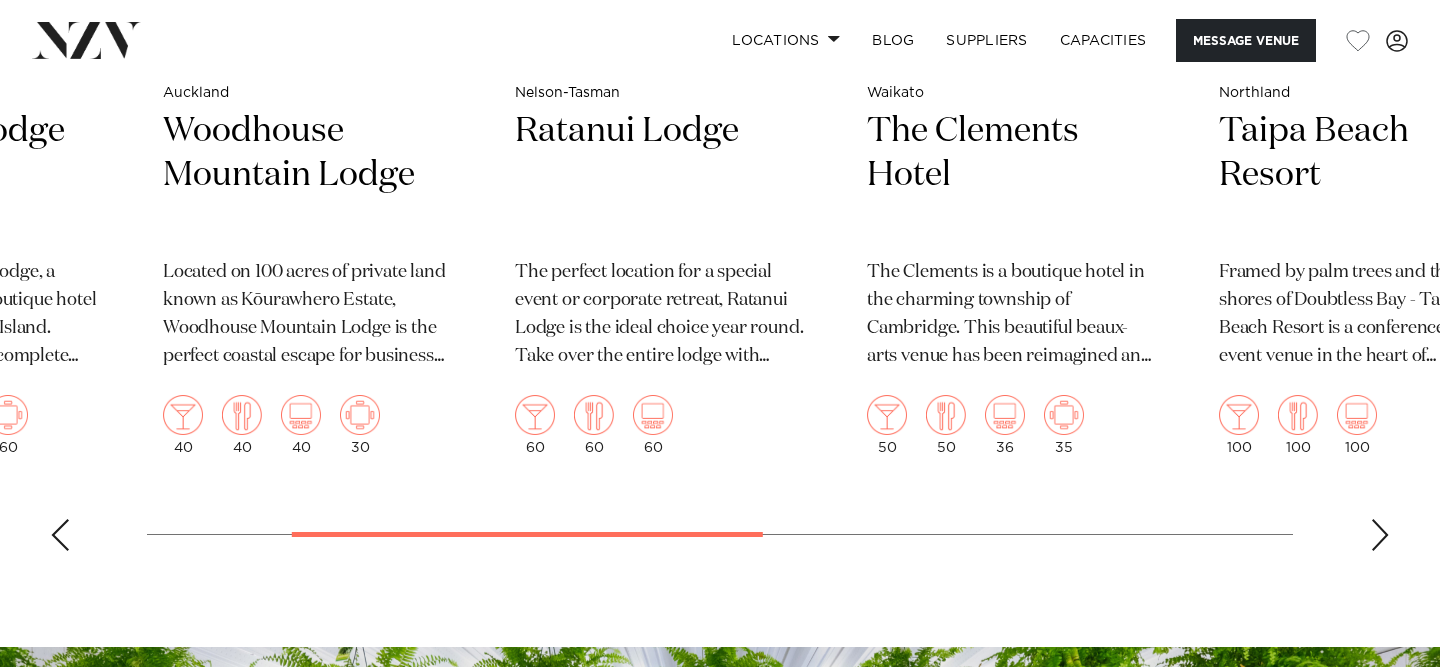 click at bounding box center [60, 535] 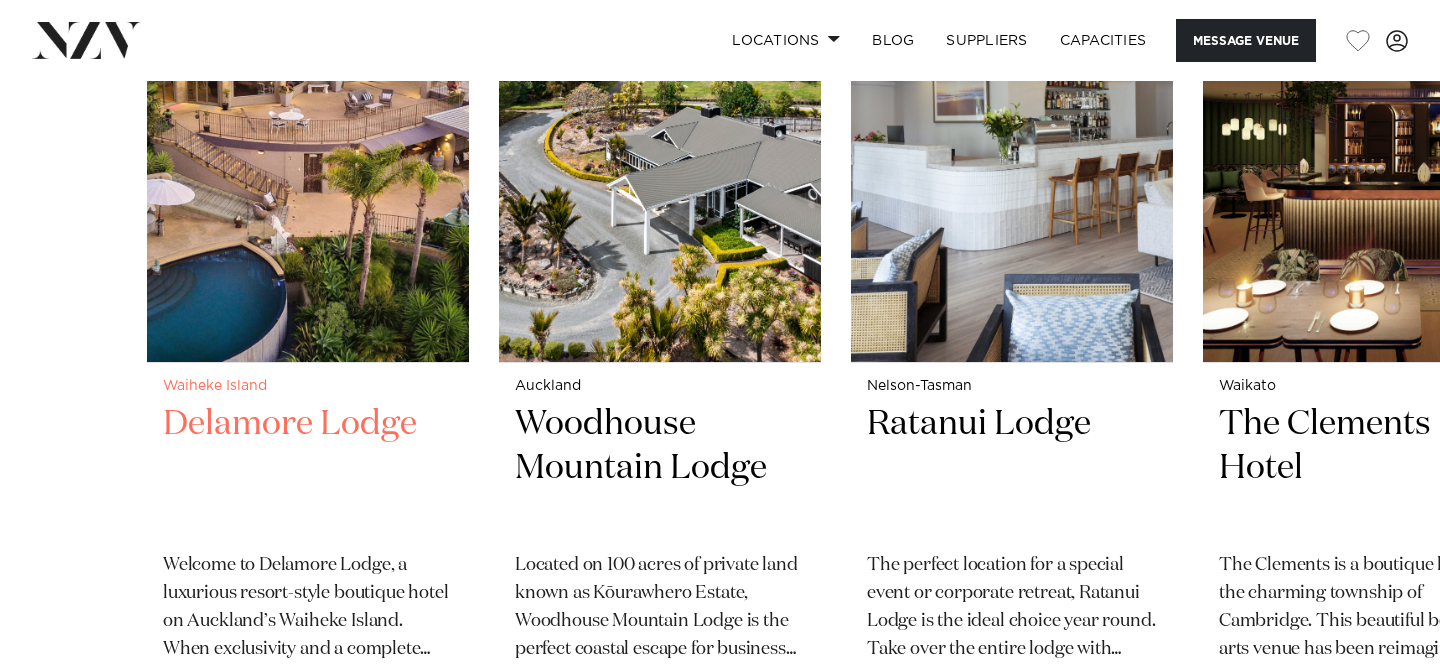 scroll, scrollTop: 4357, scrollLeft: 0, axis: vertical 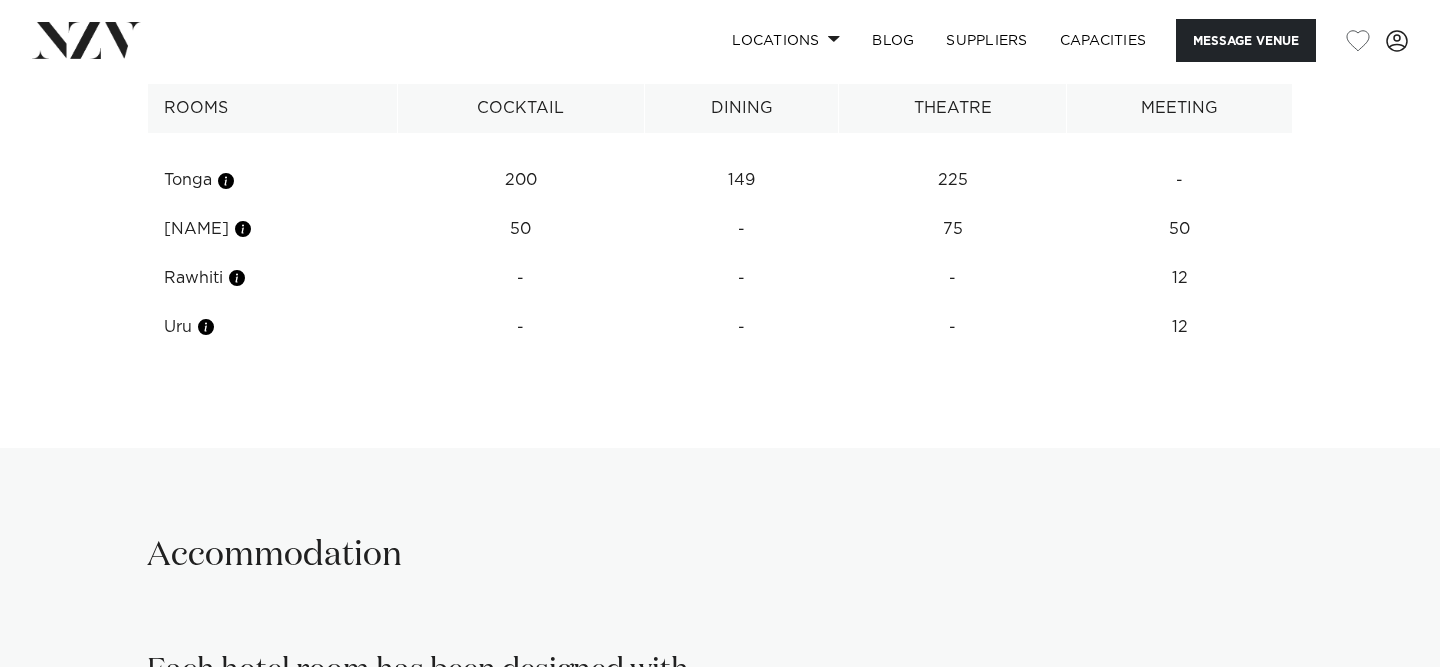 click on "**********" at bounding box center [720, 175] 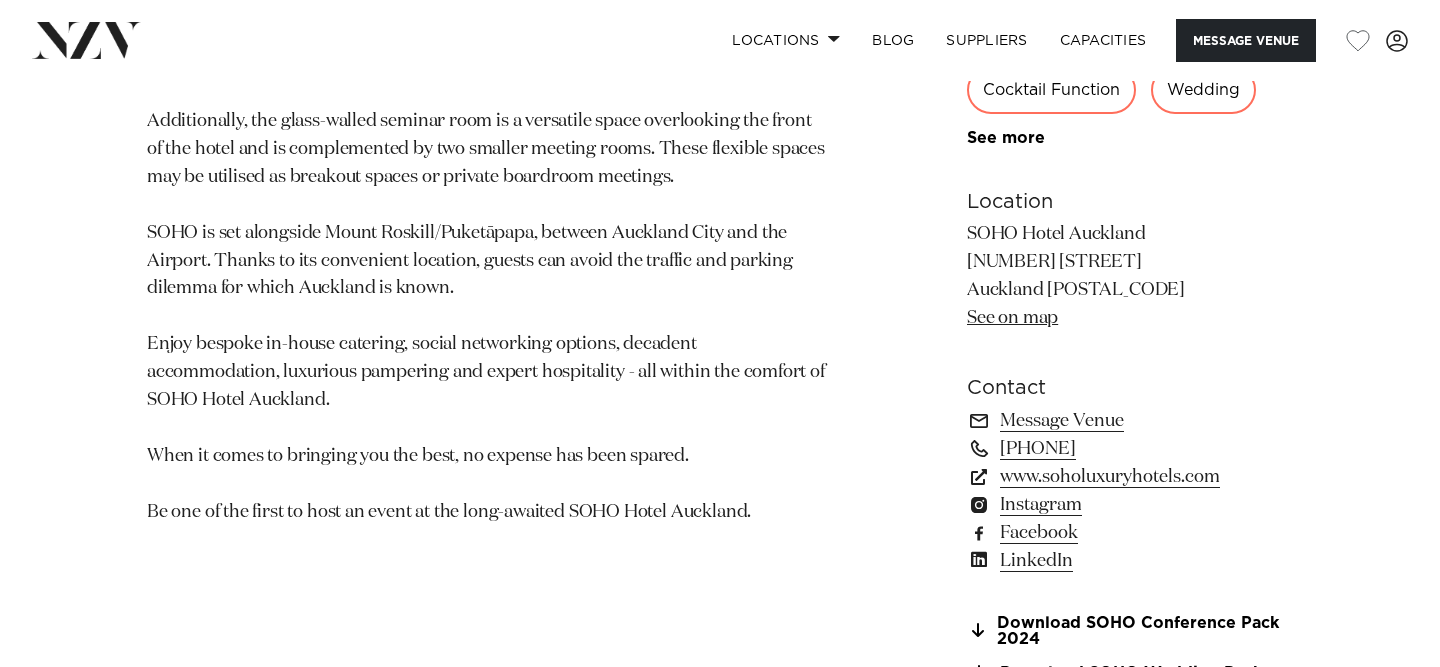 scroll, scrollTop: 1215, scrollLeft: 0, axis: vertical 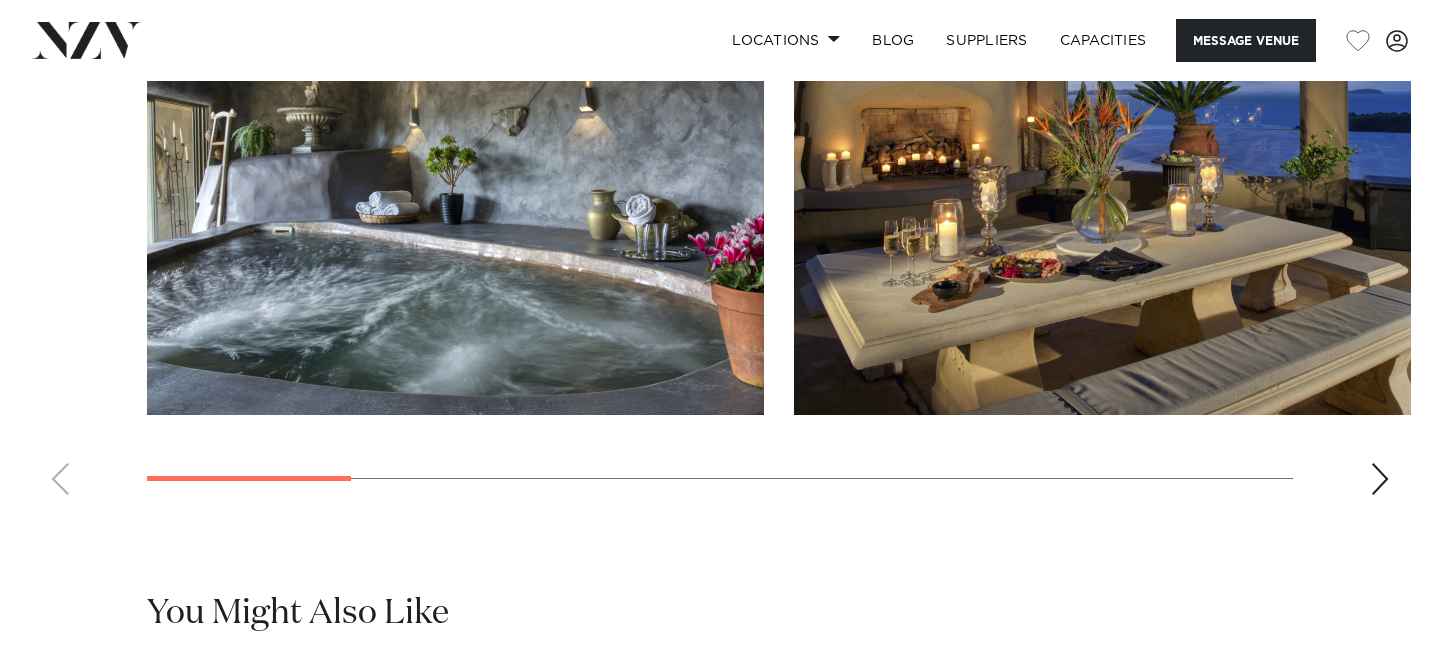 click at bounding box center (1380, 479) 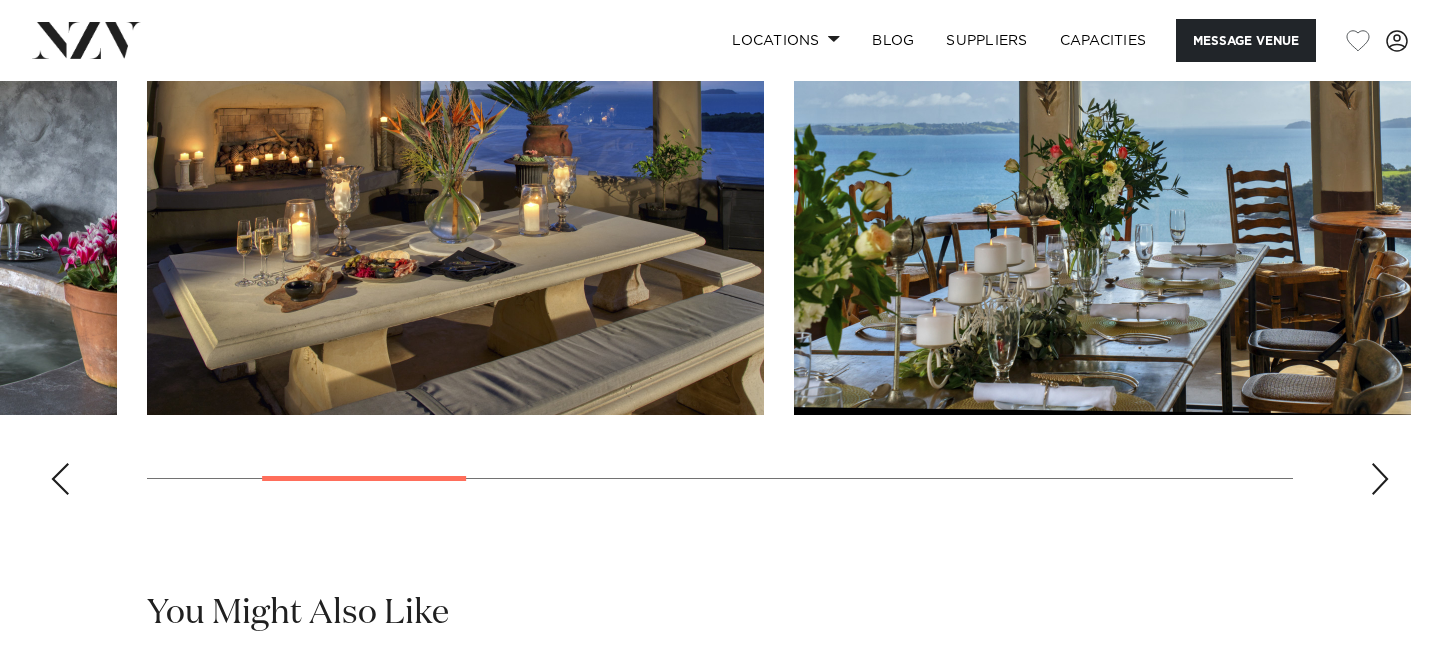 click at bounding box center (1380, 479) 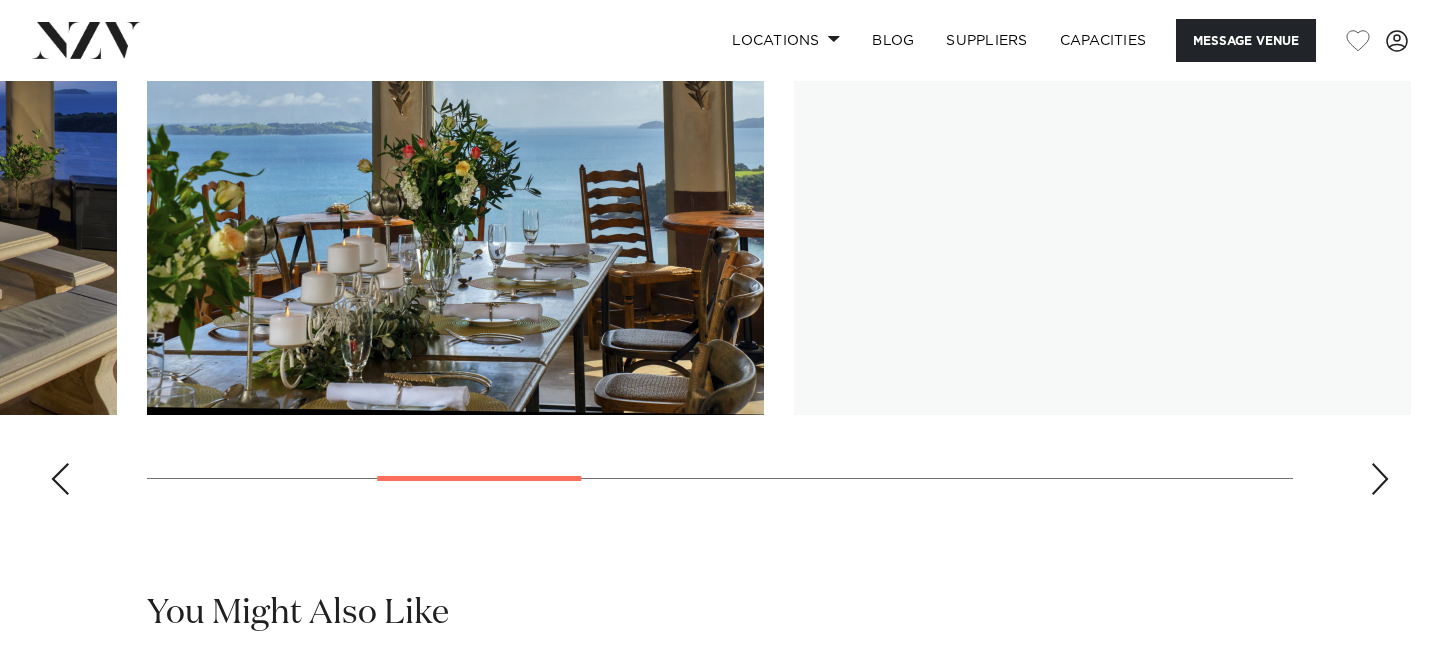 click at bounding box center [1380, 479] 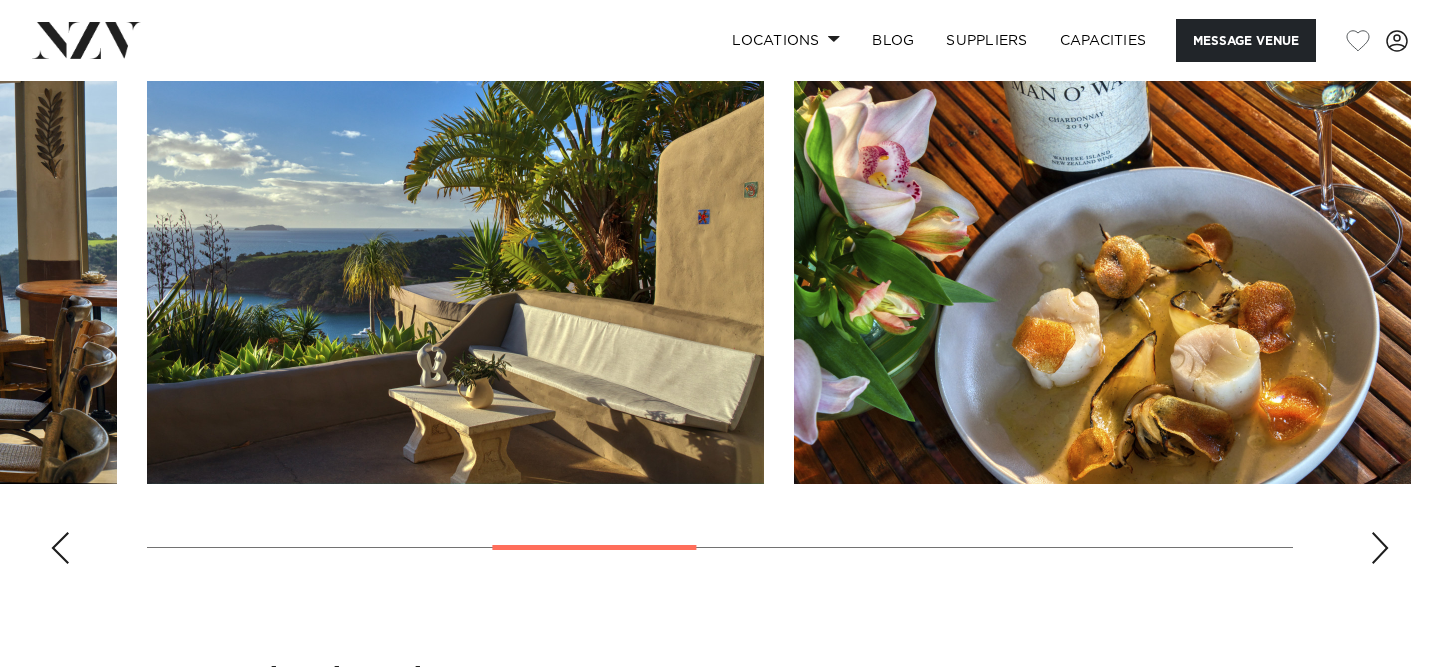 scroll, scrollTop: 1894, scrollLeft: 0, axis: vertical 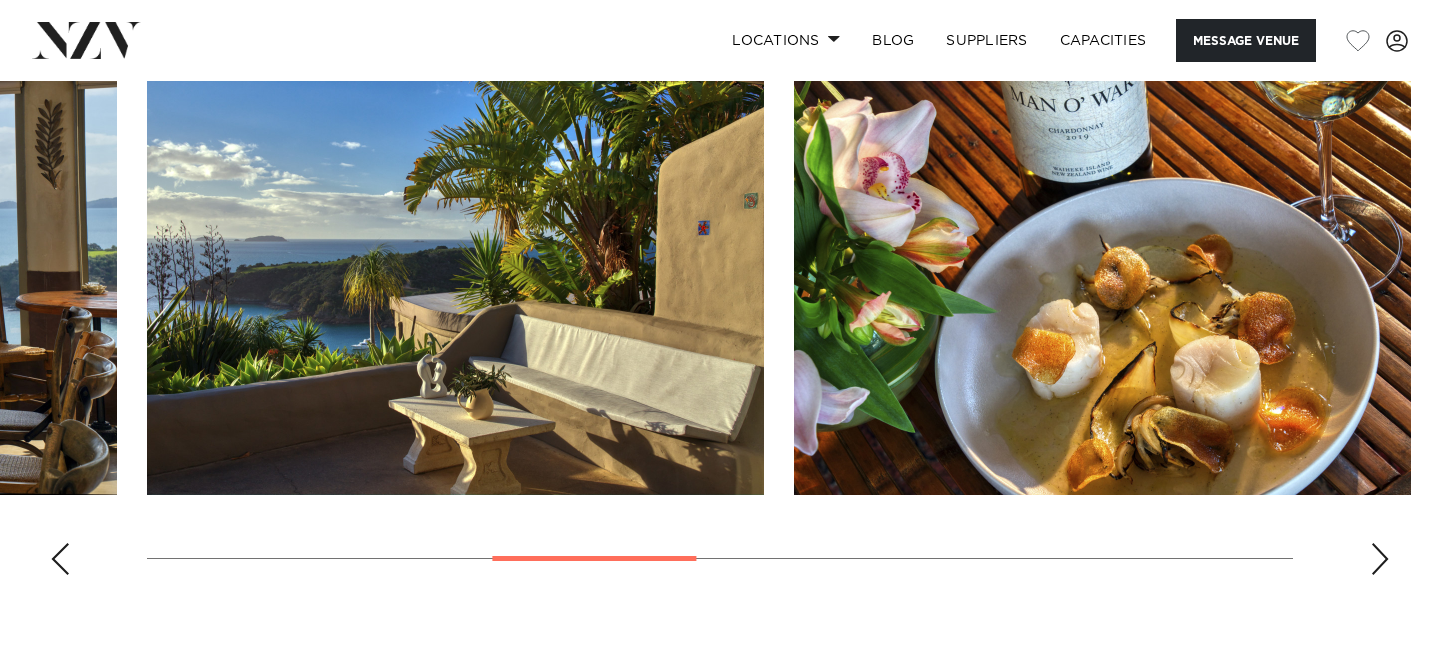 click at bounding box center [1380, 559] 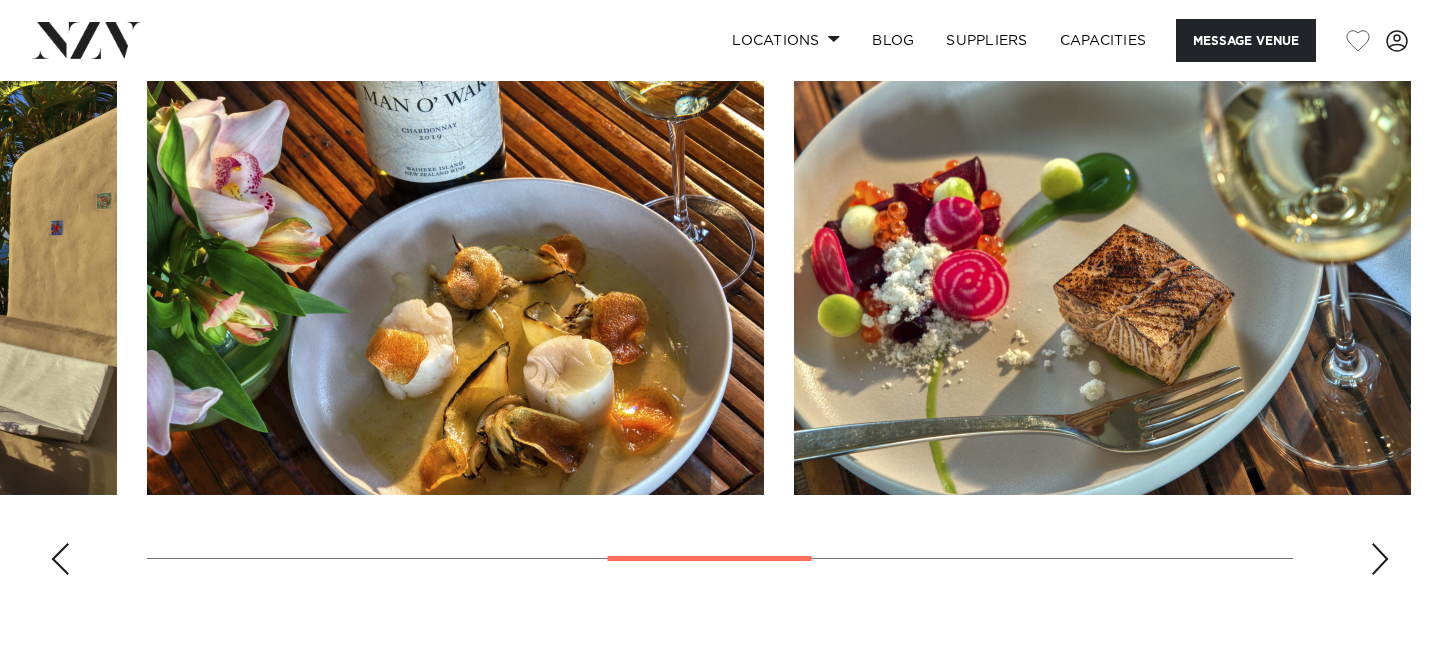 click at bounding box center (1380, 559) 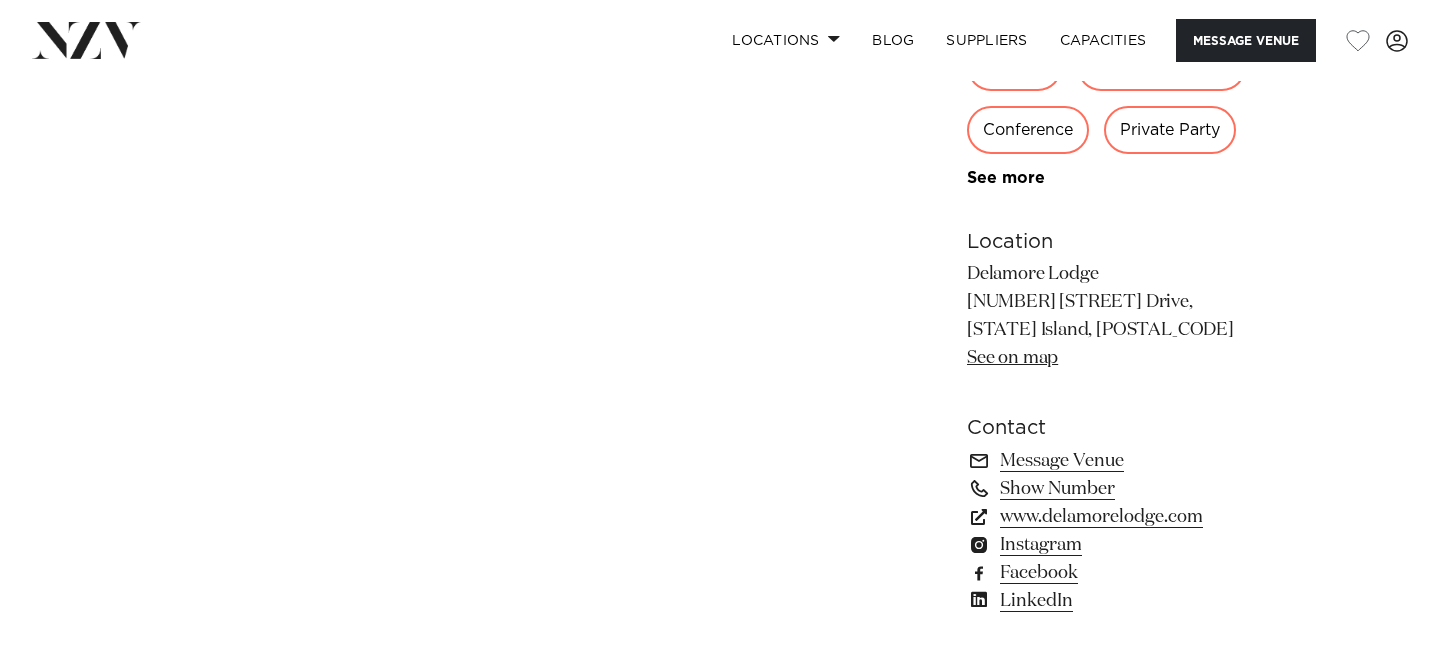 scroll, scrollTop: 1339, scrollLeft: 0, axis: vertical 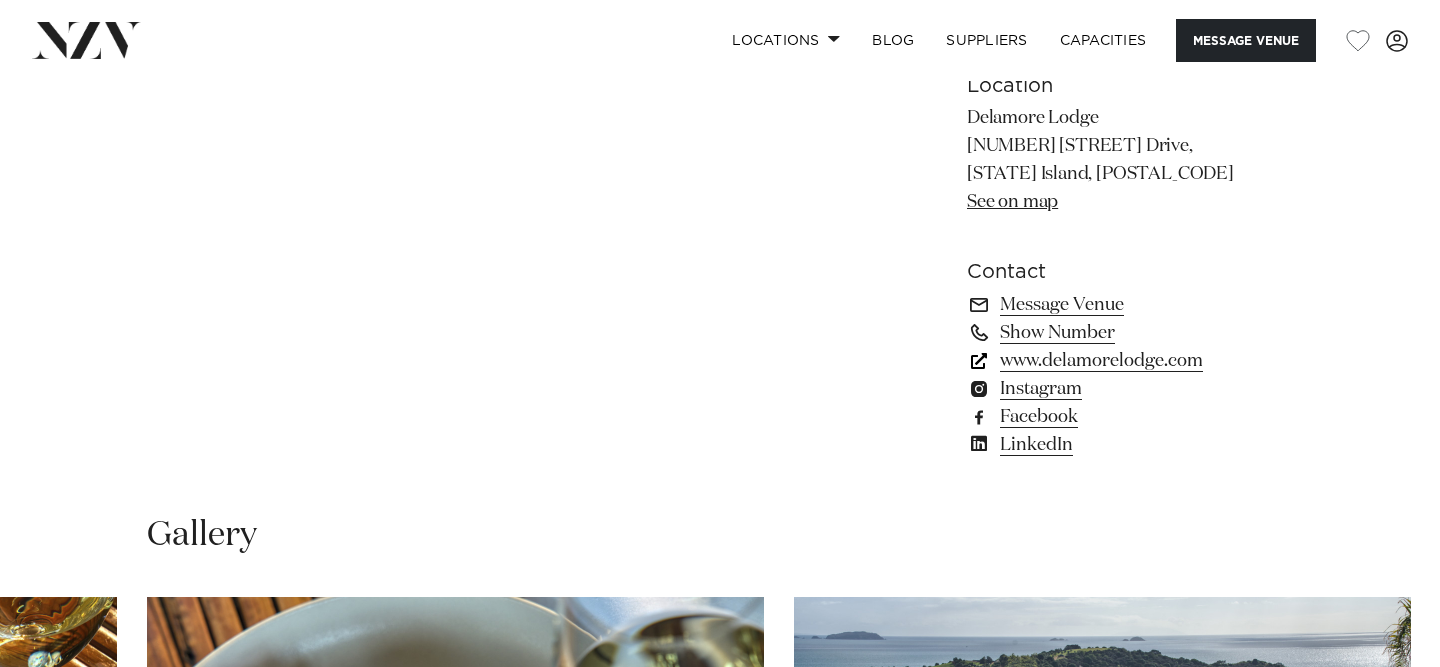 click on "www.delamorelodge.com" at bounding box center [1130, 361] 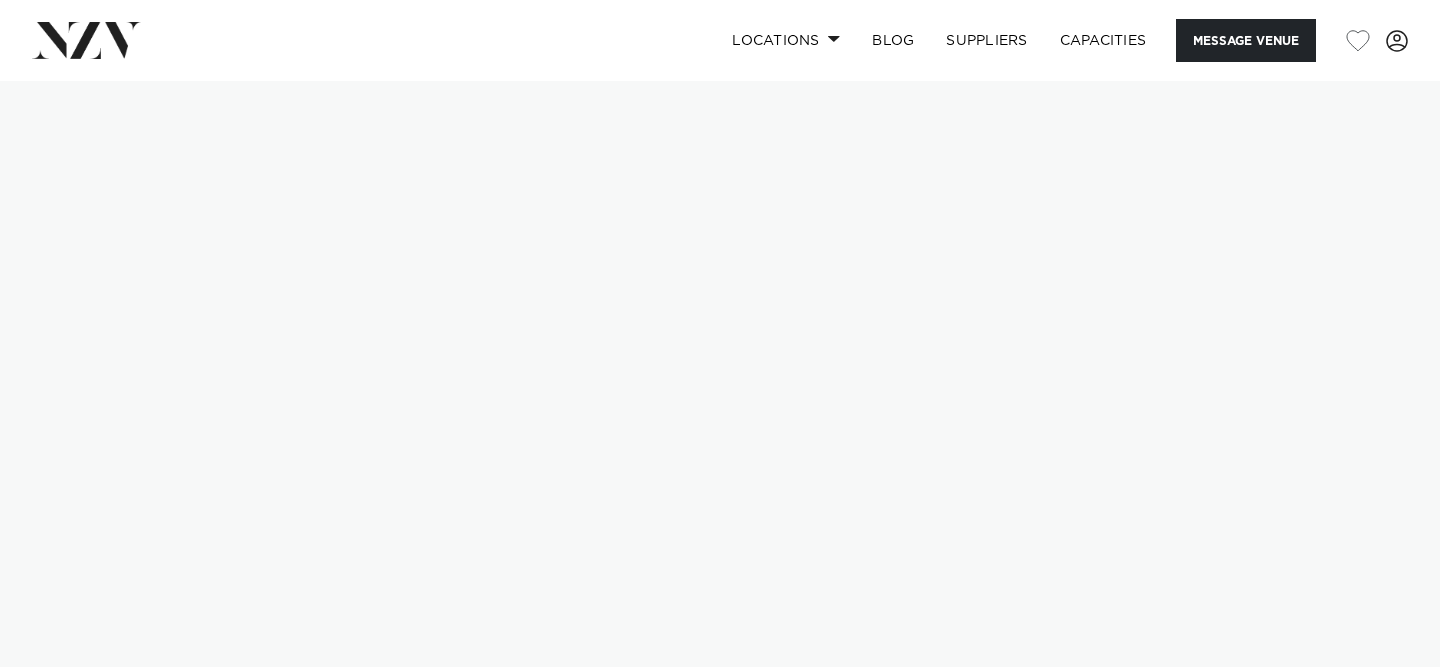 scroll, scrollTop: 0, scrollLeft: 0, axis: both 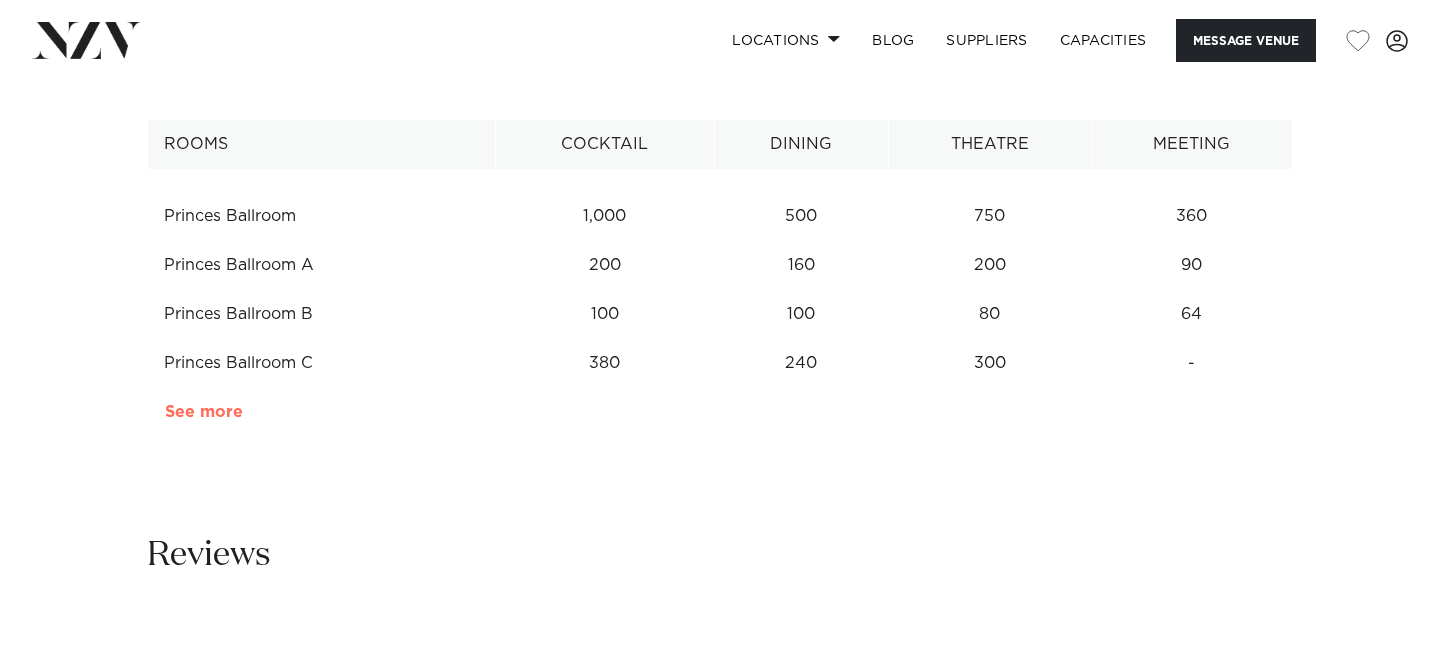 click on "See more" at bounding box center [243, 412] 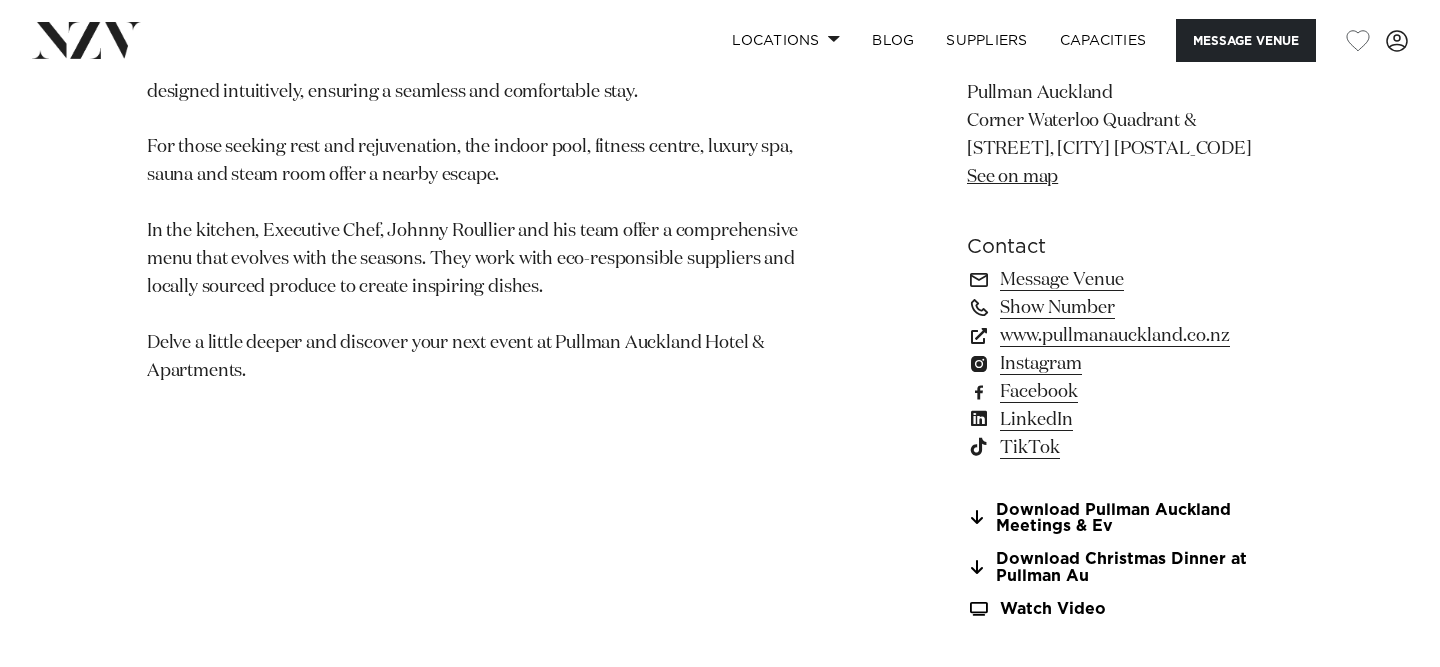scroll, scrollTop: 1359, scrollLeft: 0, axis: vertical 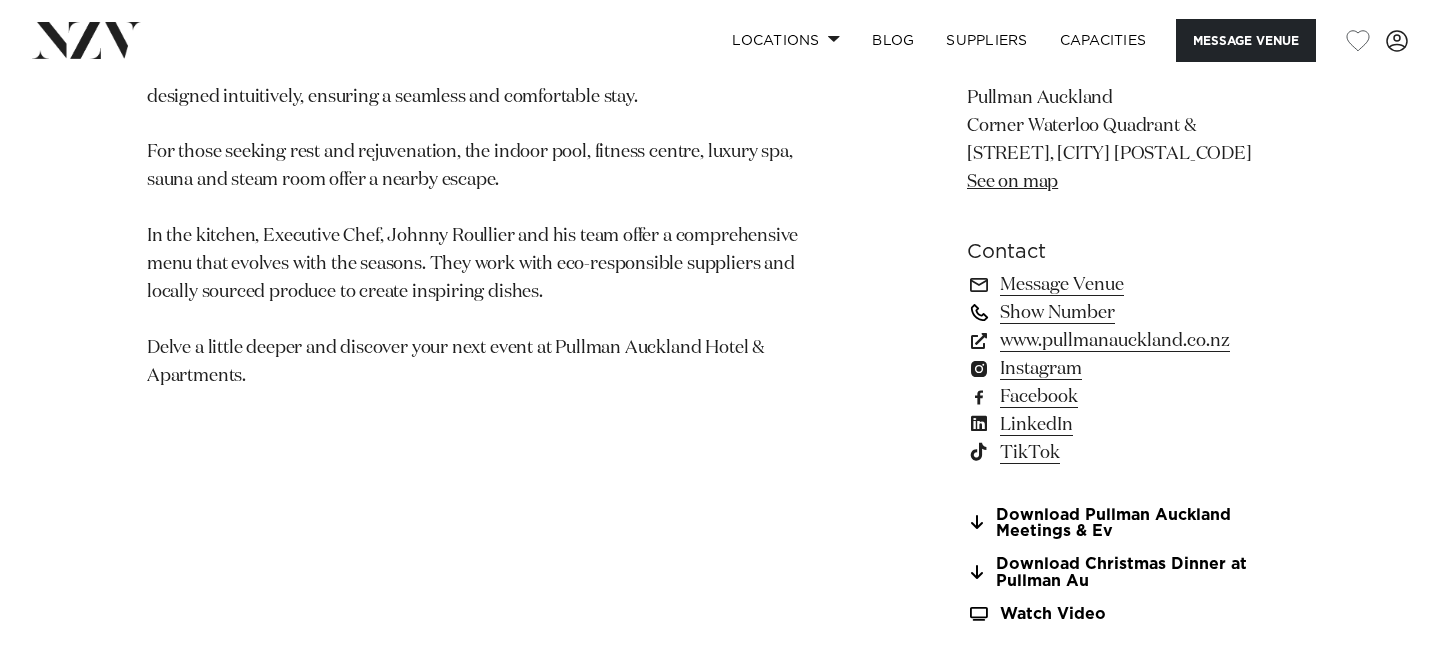 click on "Show Number" at bounding box center [1130, 313] 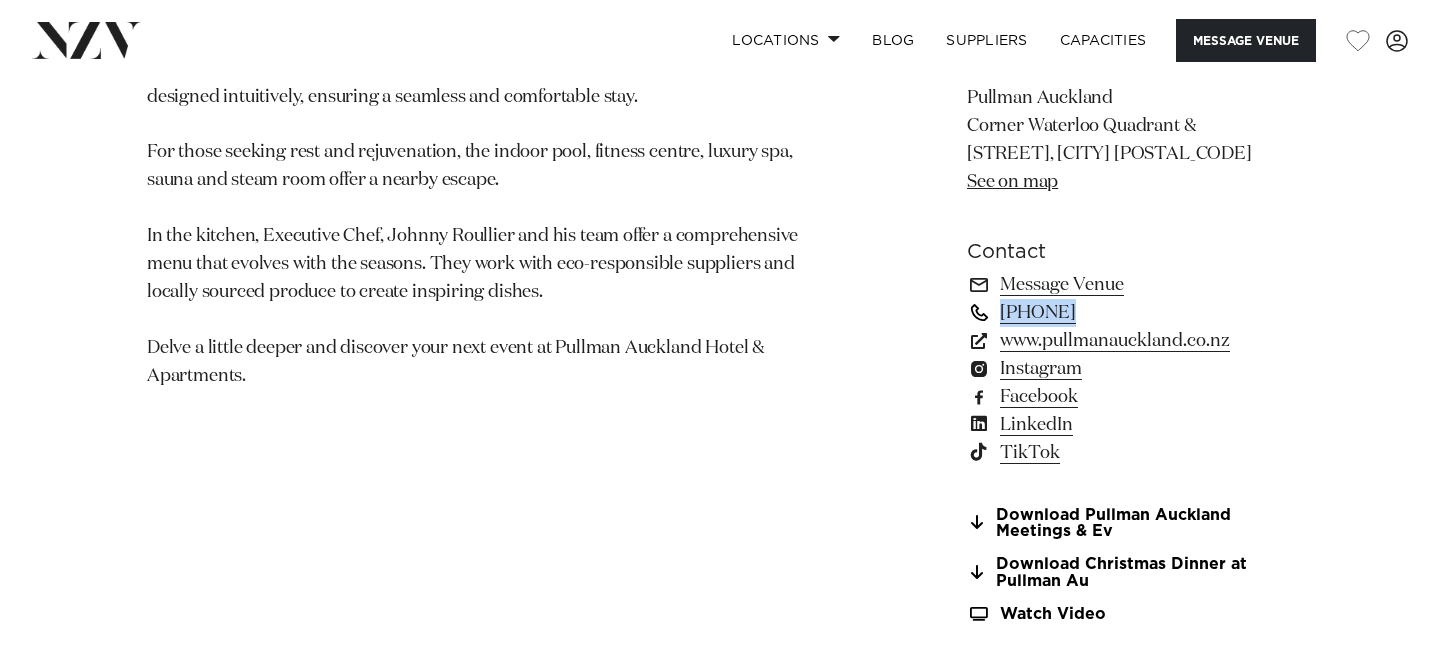 drag, startPoint x: 958, startPoint y: 311, endPoint x: 1003, endPoint y: 314, distance: 45.099888 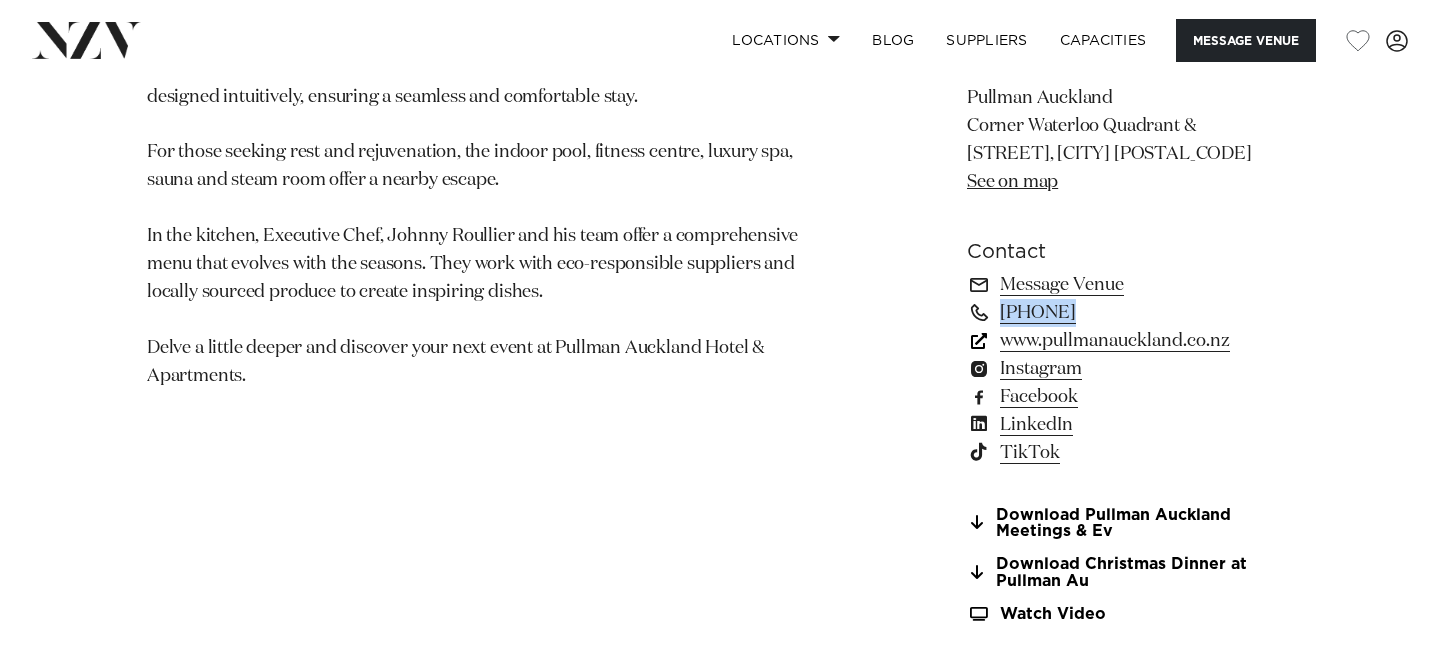 click on "www.pullmanauckland.co.nz" at bounding box center (1130, 341) 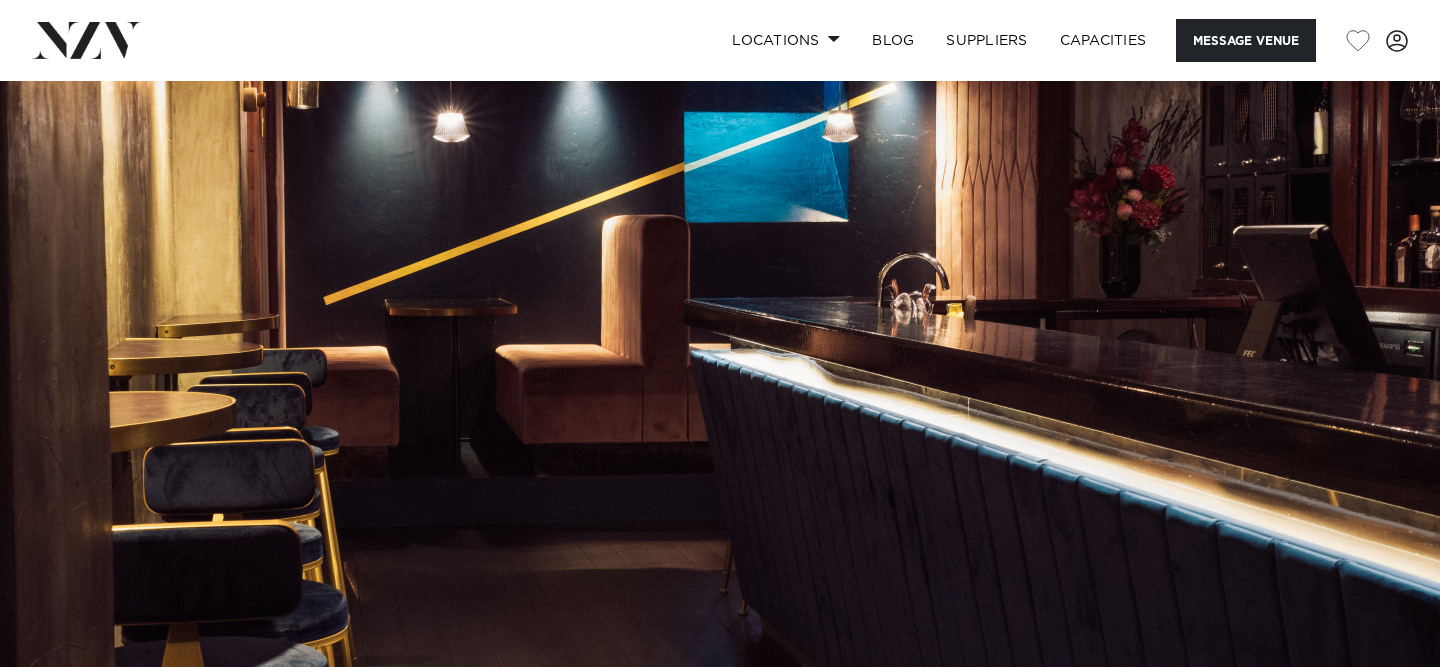 scroll, scrollTop: 0, scrollLeft: 0, axis: both 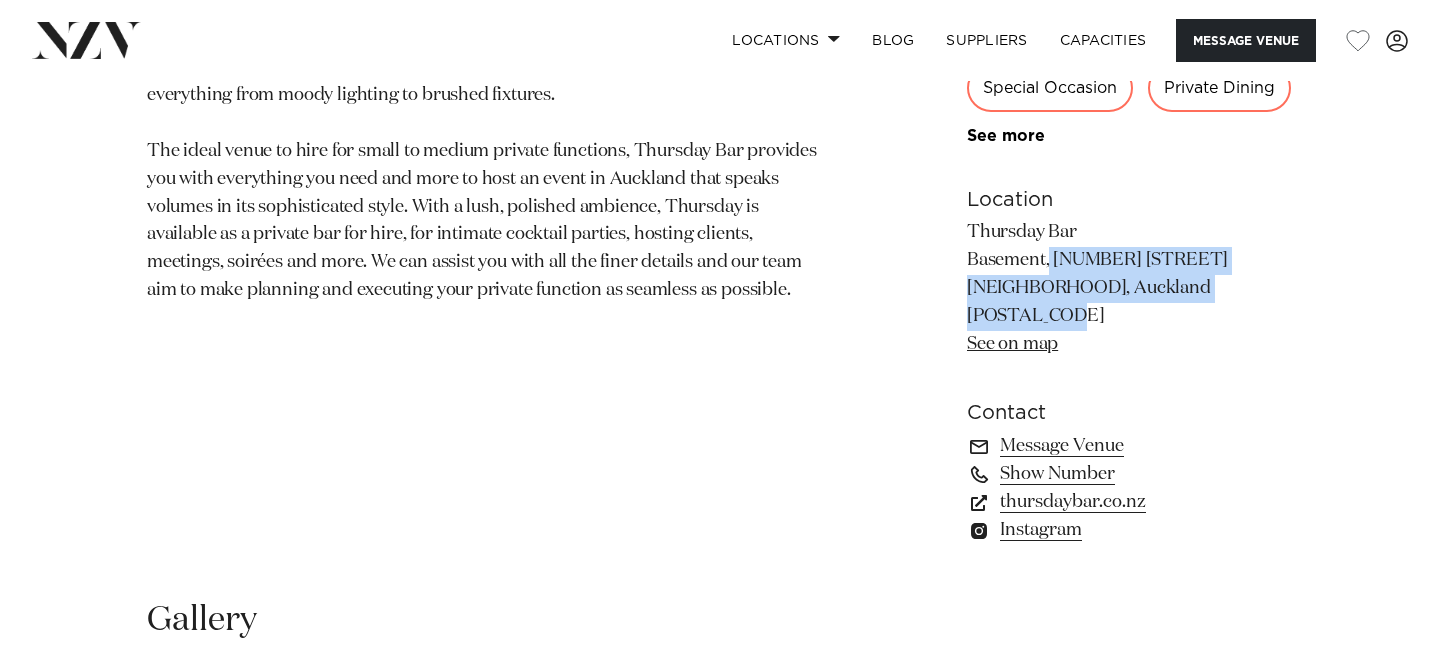 drag, startPoint x: 967, startPoint y: 265, endPoint x: 1192, endPoint y: 282, distance: 225.64131 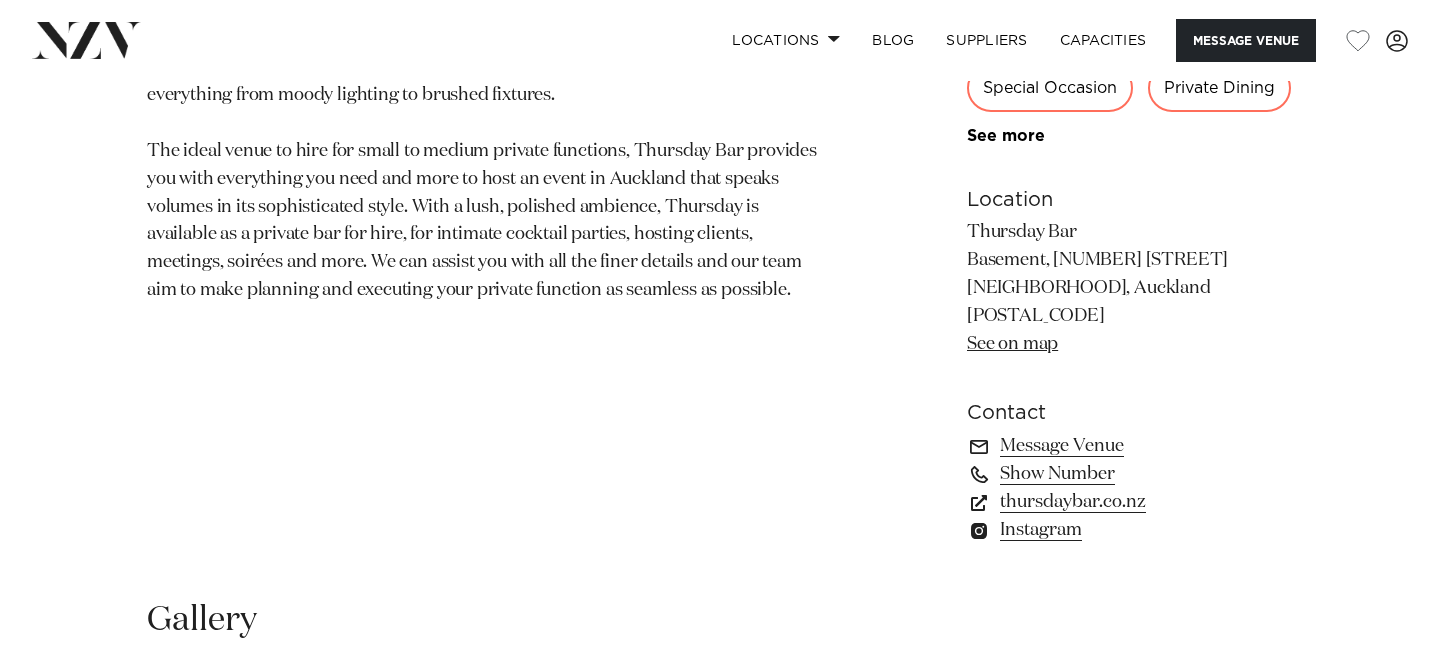 click on "Auckland
Thursday Bar
Add a bit of luxury to your event and hire Thursday Bar - a small, underground, private bar, offering a sophisticated space for all your event hire requirements.
60
20
40
Amenities
Bar
Sound System
DJ Friendly
All-weather Options
WiFi" at bounding box center [720, 89] 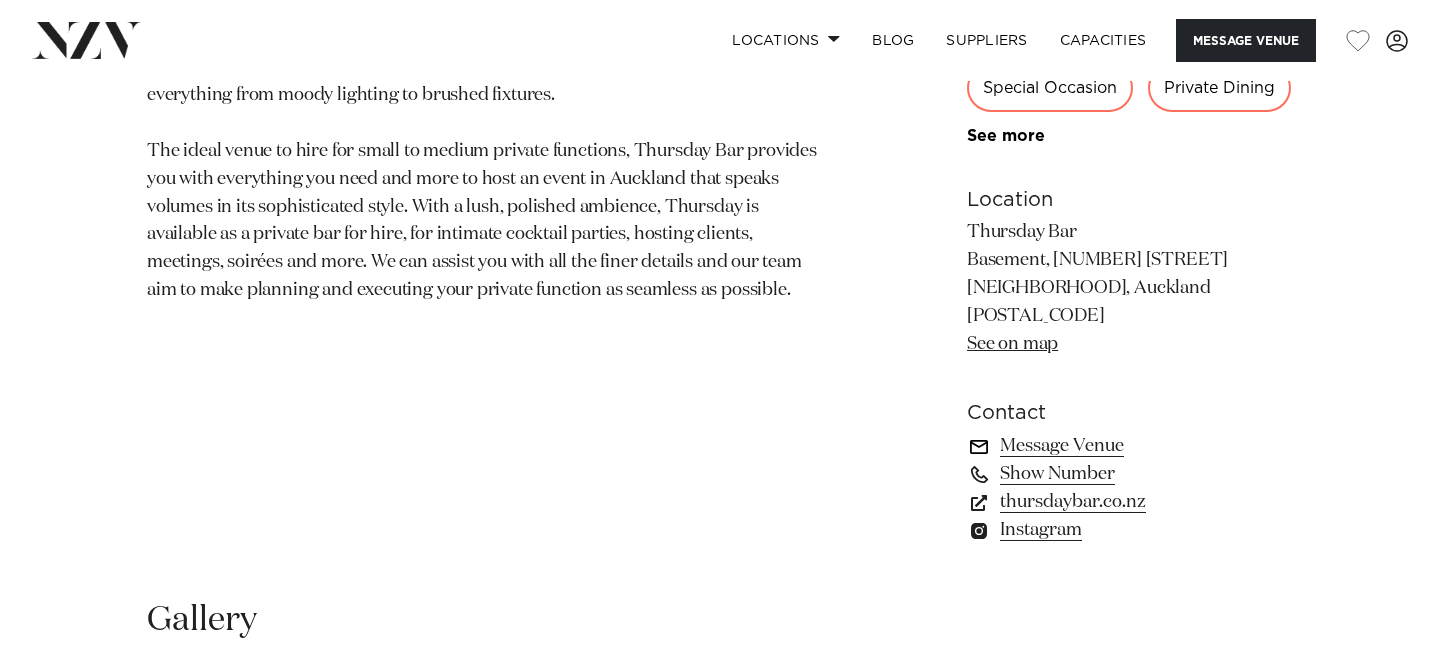 click on "Message Venue" at bounding box center (1130, 446) 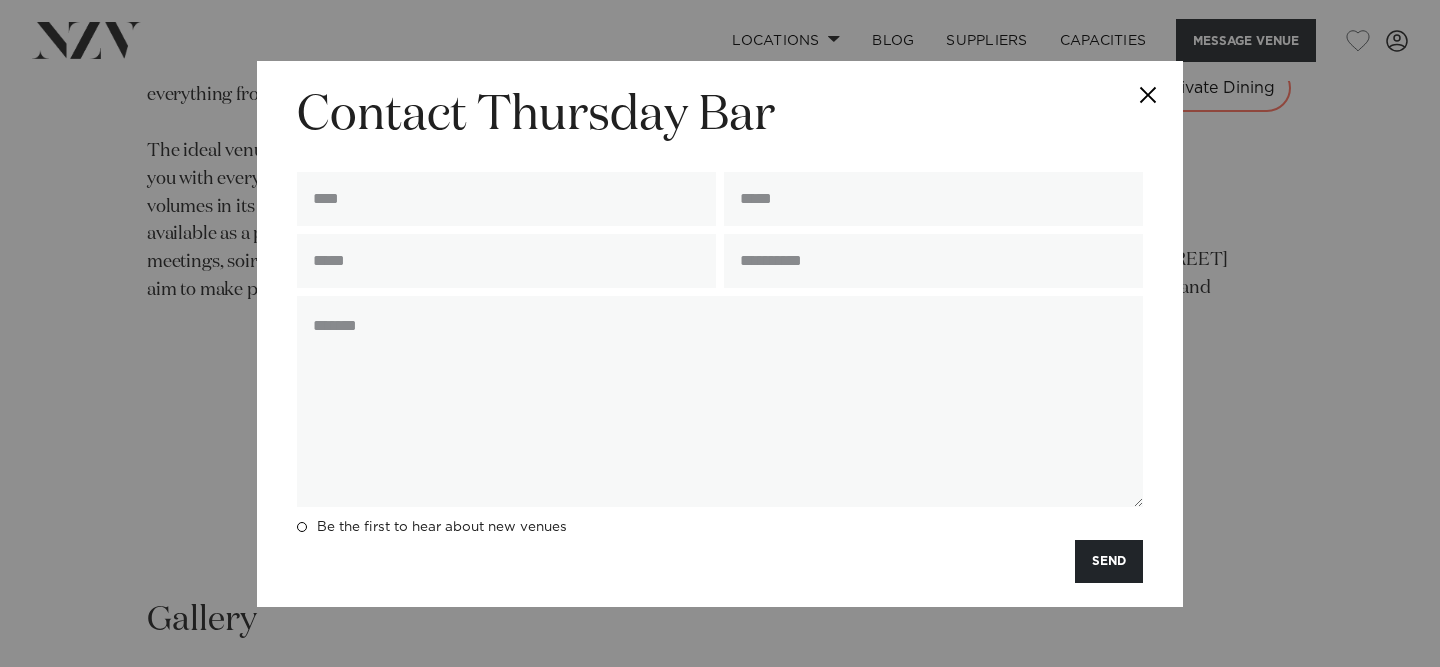 click at bounding box center (1148, 96) 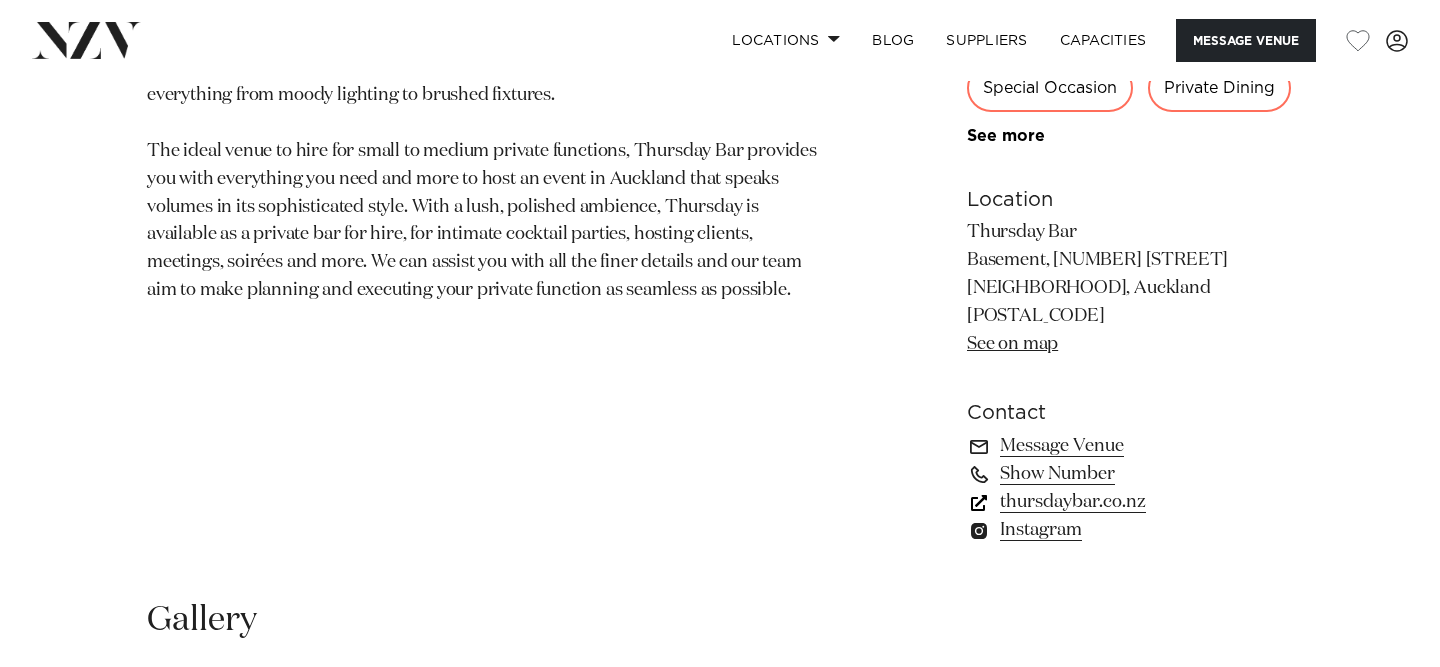 click on "thursdaybar.co.nz" at bounding box center (1130, 502) 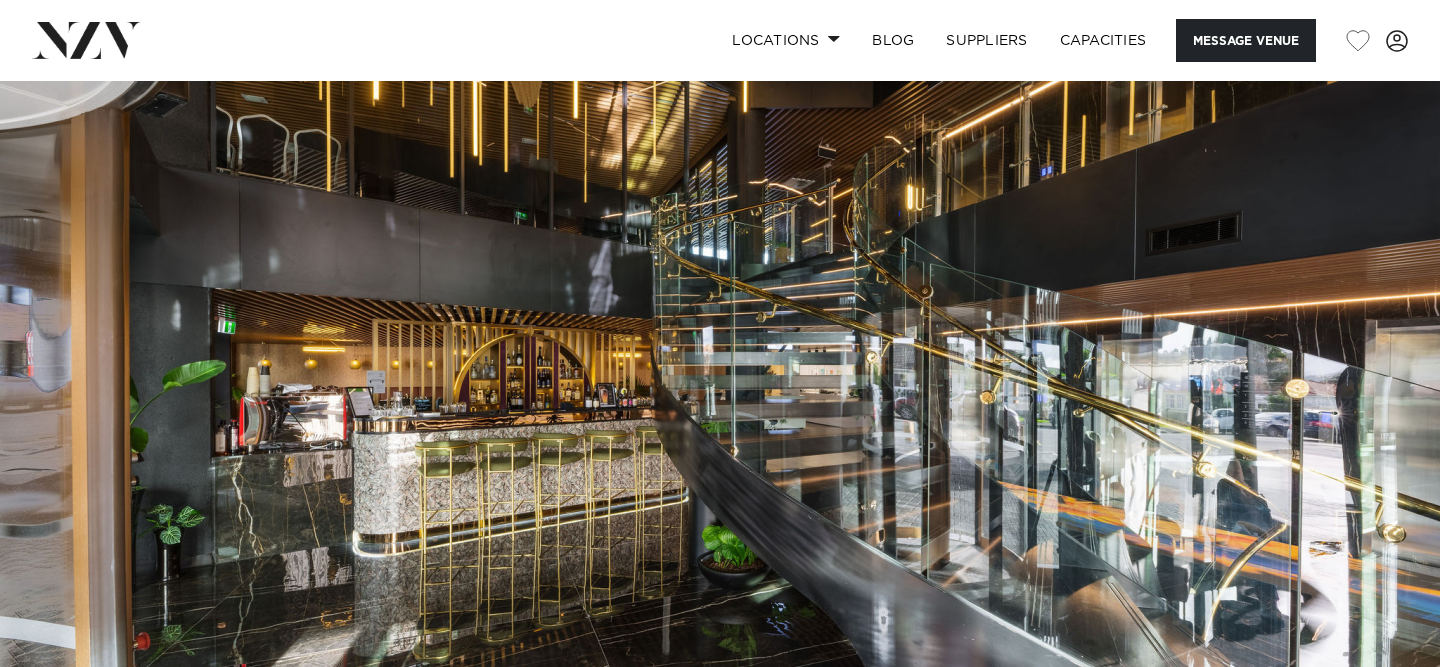 scroll, scrollTop: 0, scrollLeft: 0, axis: both 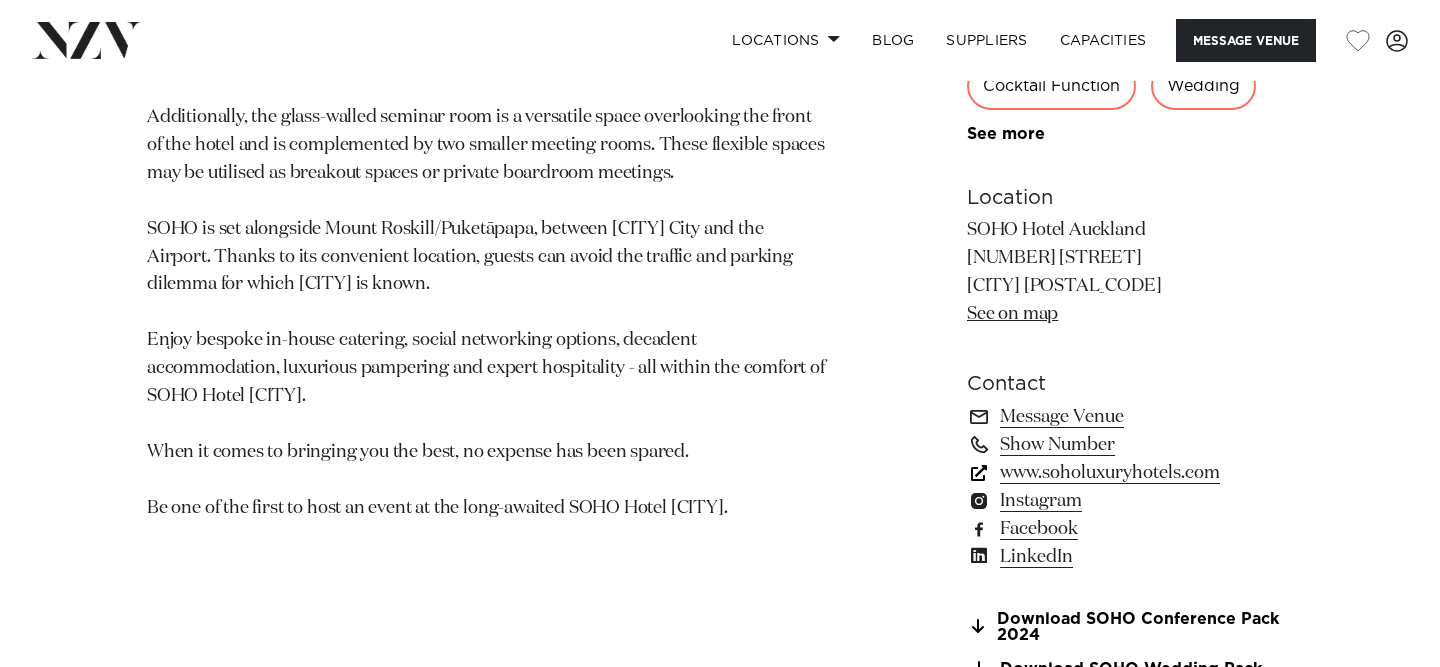 click on "www.soholuxuryhotels.com" at bounding box center (1130, 473) 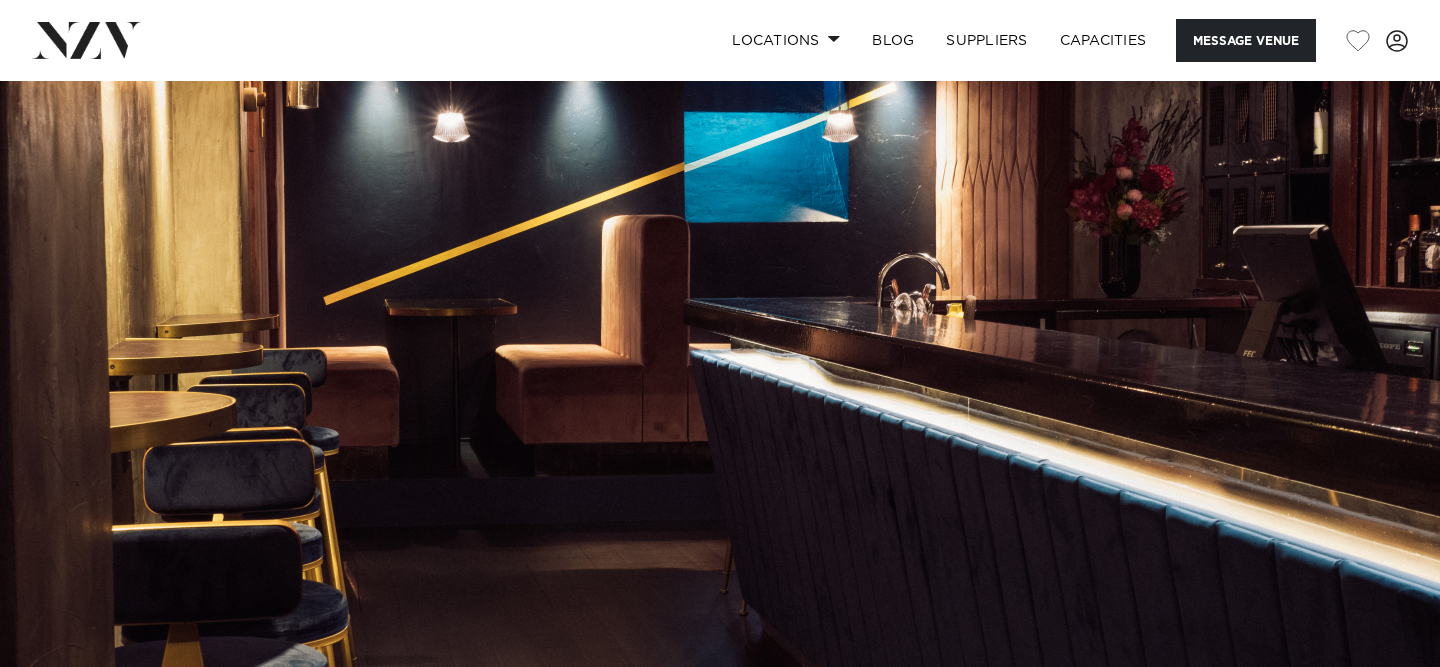scroll, scrollTop: 0, scrollLeft: 0, axis: both 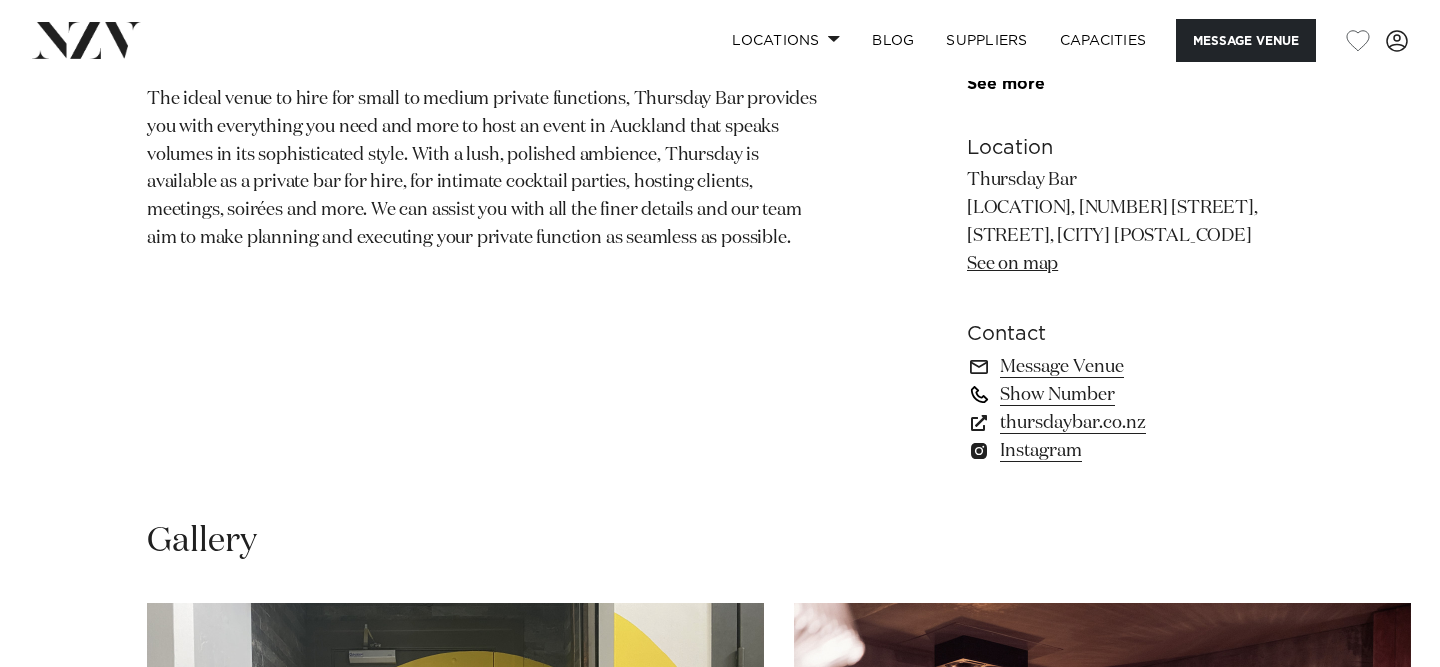 click on "Show Number" at bounding box center [1130, 395] 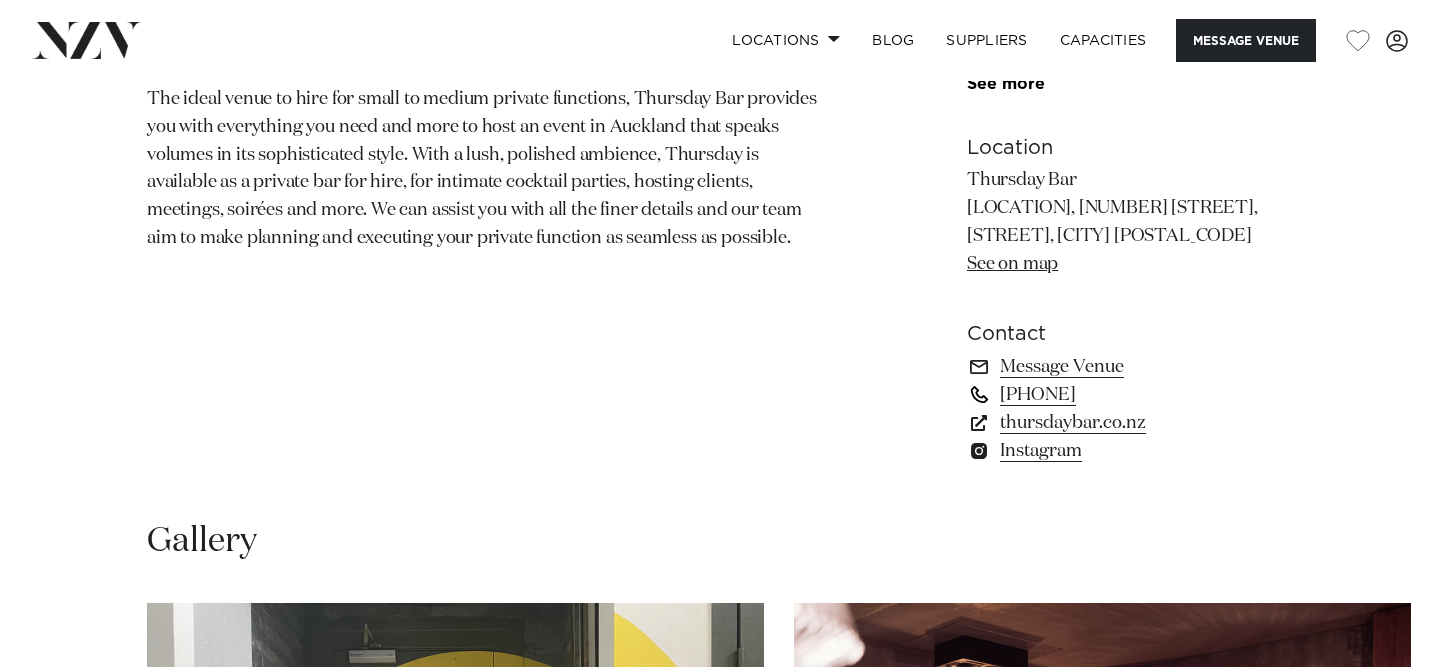 drag, startPoint x: 962, startPoint y: 399, endPoint x: 1096, endPoint y: 399, distance: 134 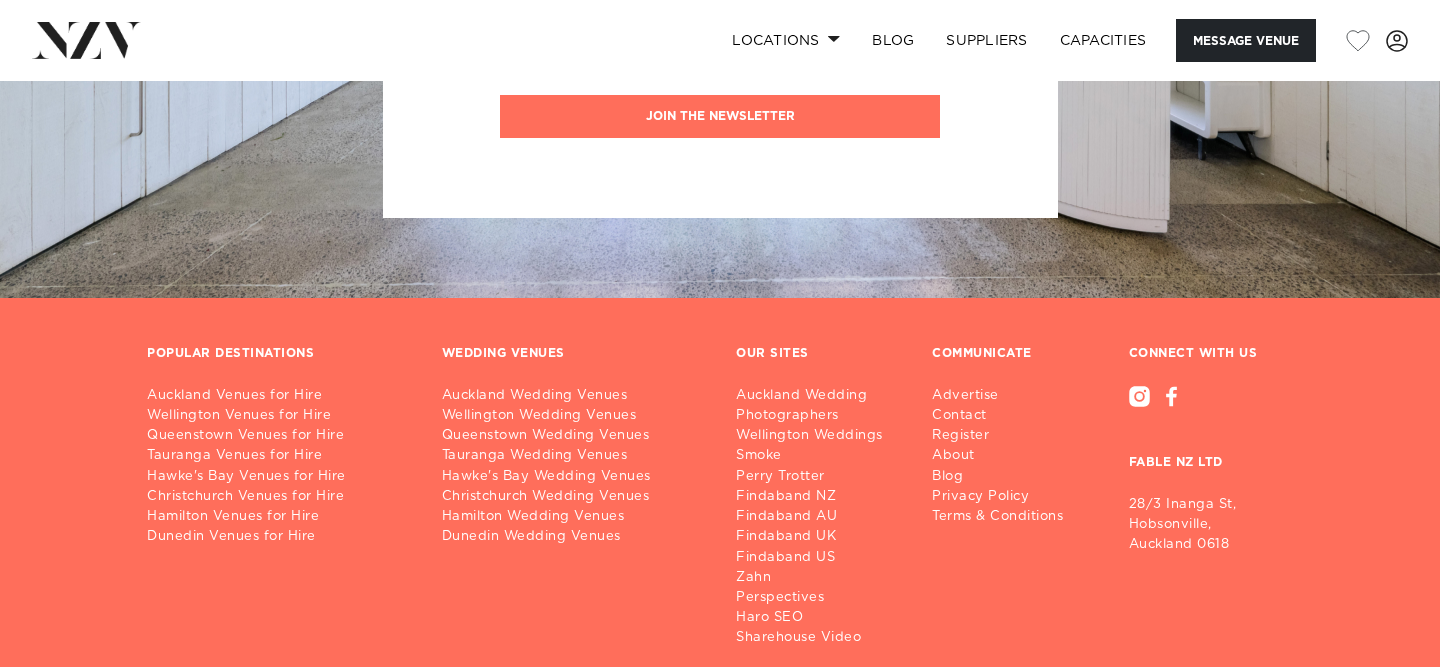 scroll, scrollTop: 3266, scrollLeft: 0, axis: vertical 